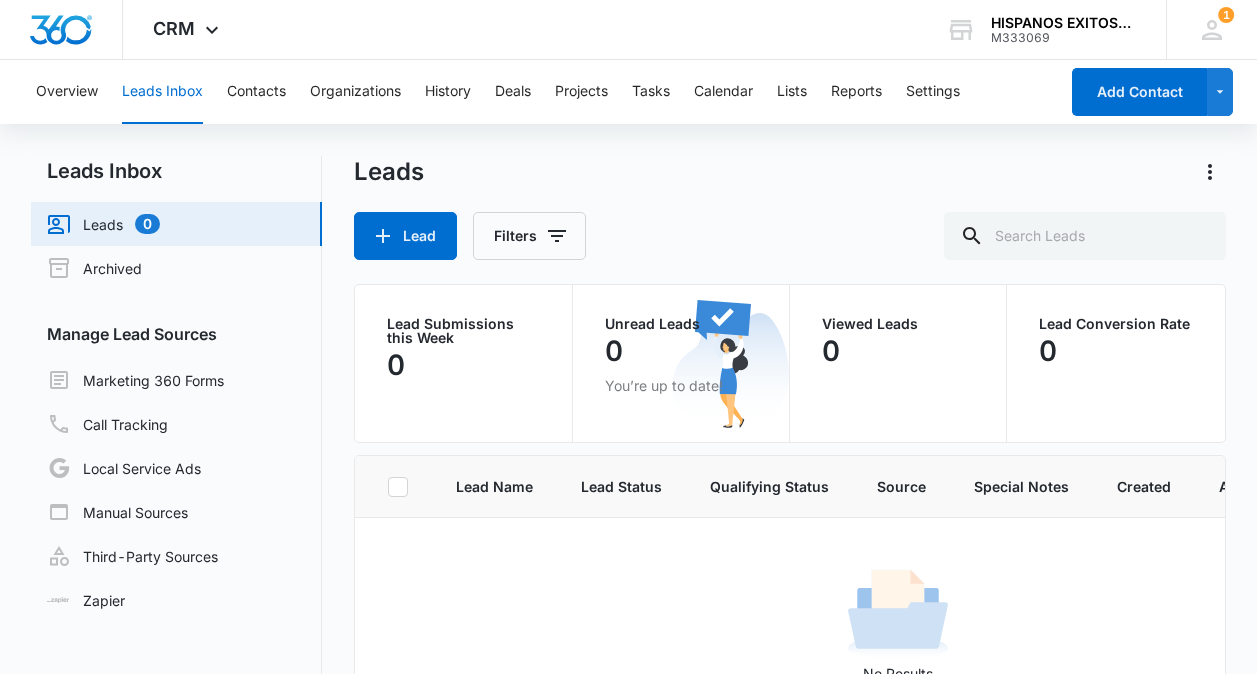 scroll, scrollTop: 0, scrollLeft: 0, axis: both 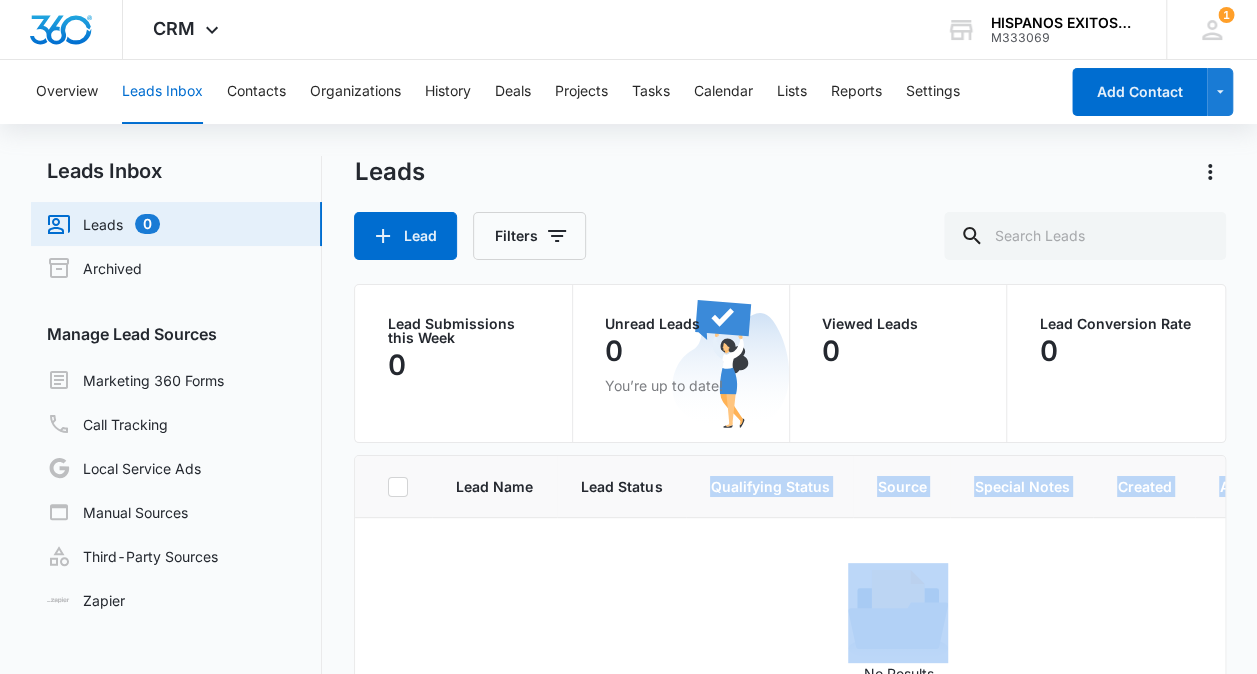 drag, startPoint x: 685, startPoint y: 508, endPoint x: 646, endPoint y: 522, distance: 41.4367 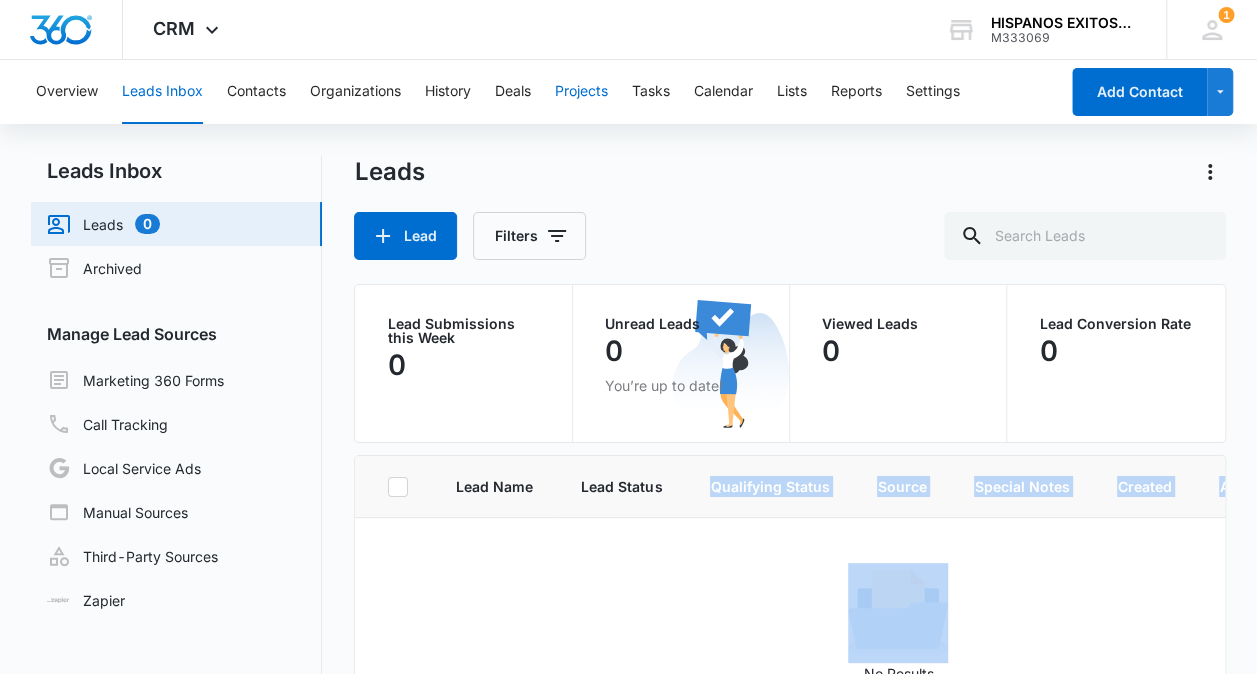 click on "Projects" at bounding box center (581, 92) 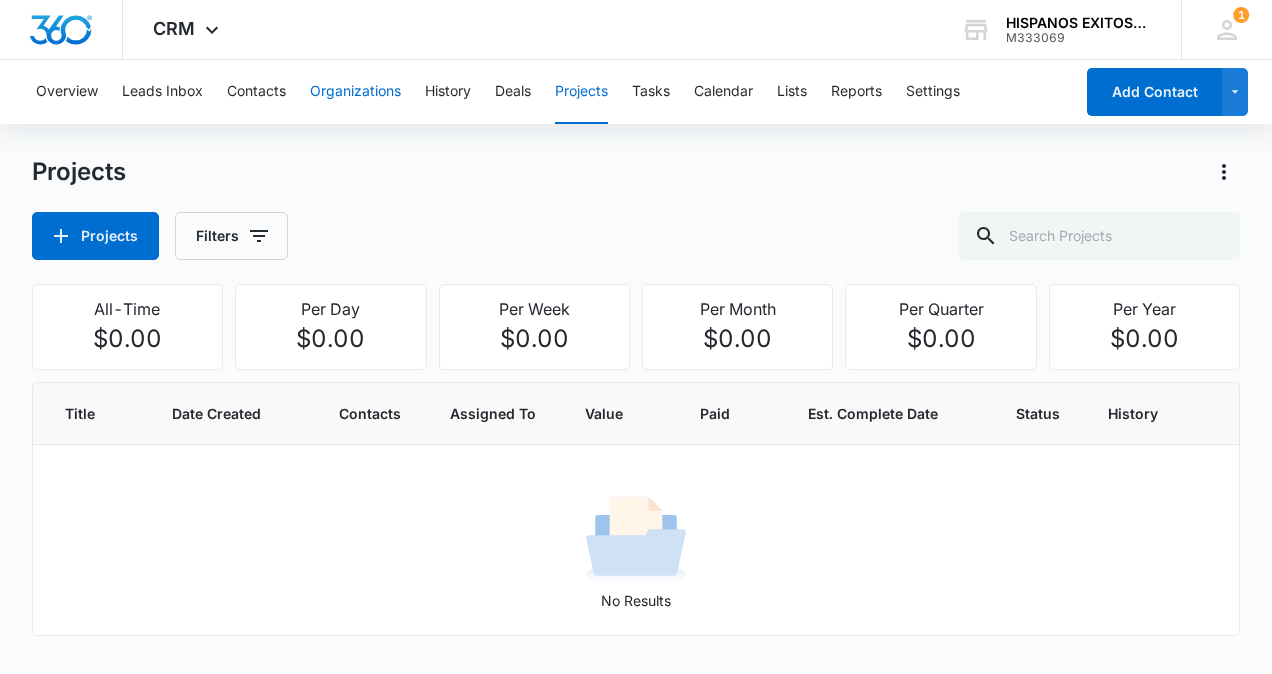 click on "Organizations" at bounding box center (355, 92) 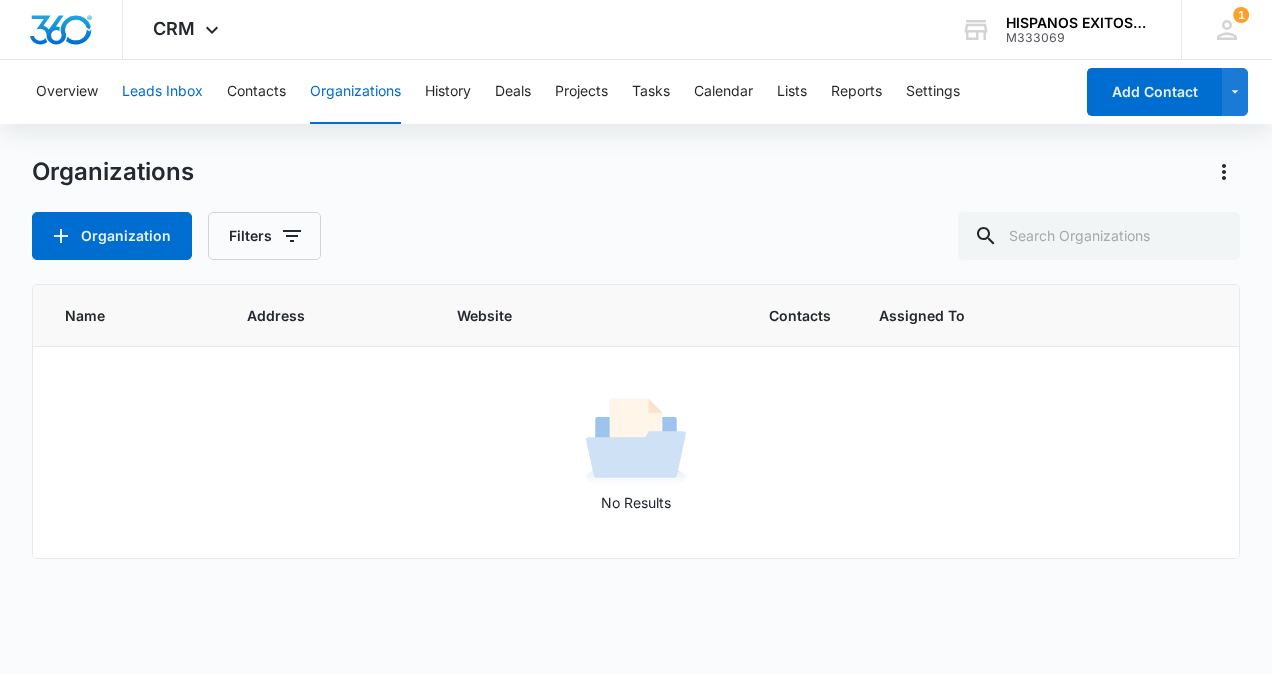 click on "Leads Inbox" at bounding box center [162, 92] 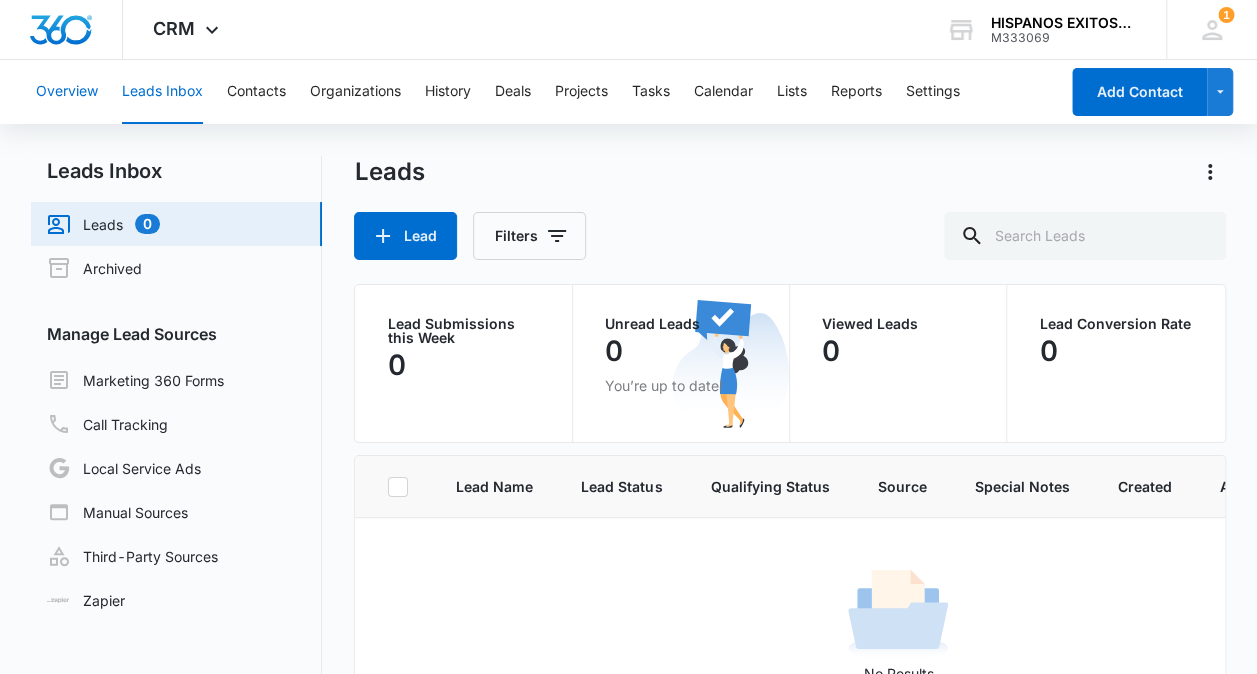 click on "Overview" at bounding box center (67, 92) 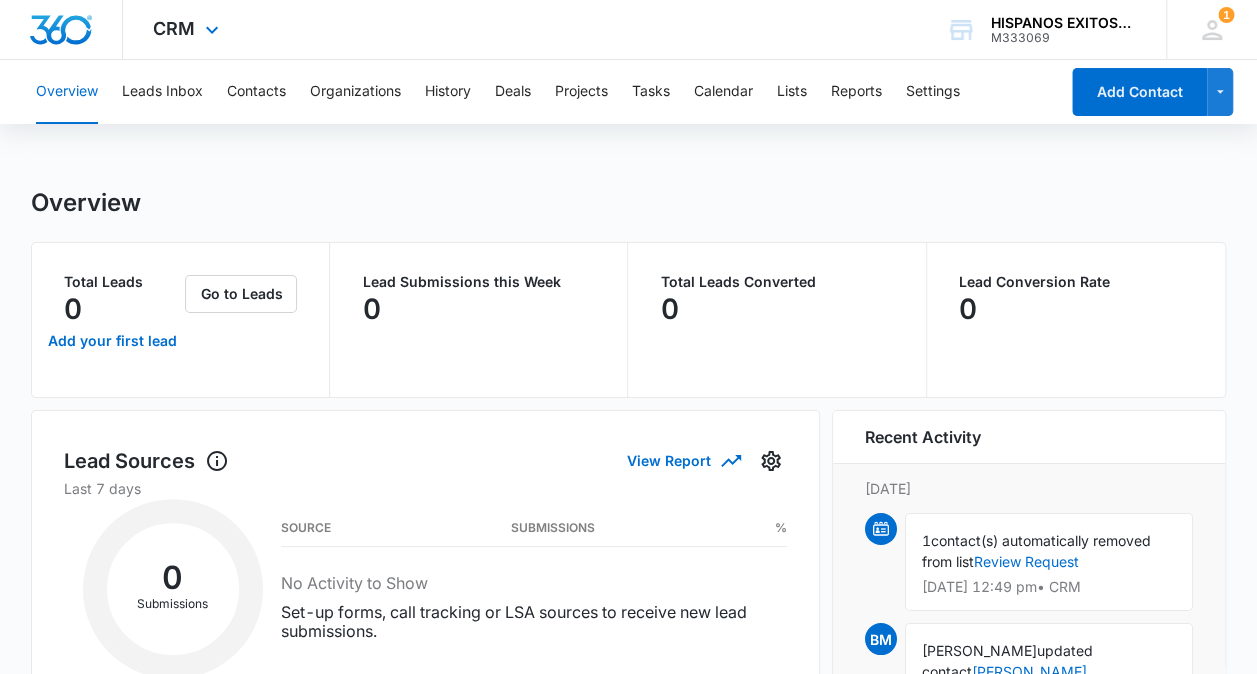 drag, startPoint x: 77, startPoint y: 34, endPoint x: 95, endPoint y: 34, distance: 18 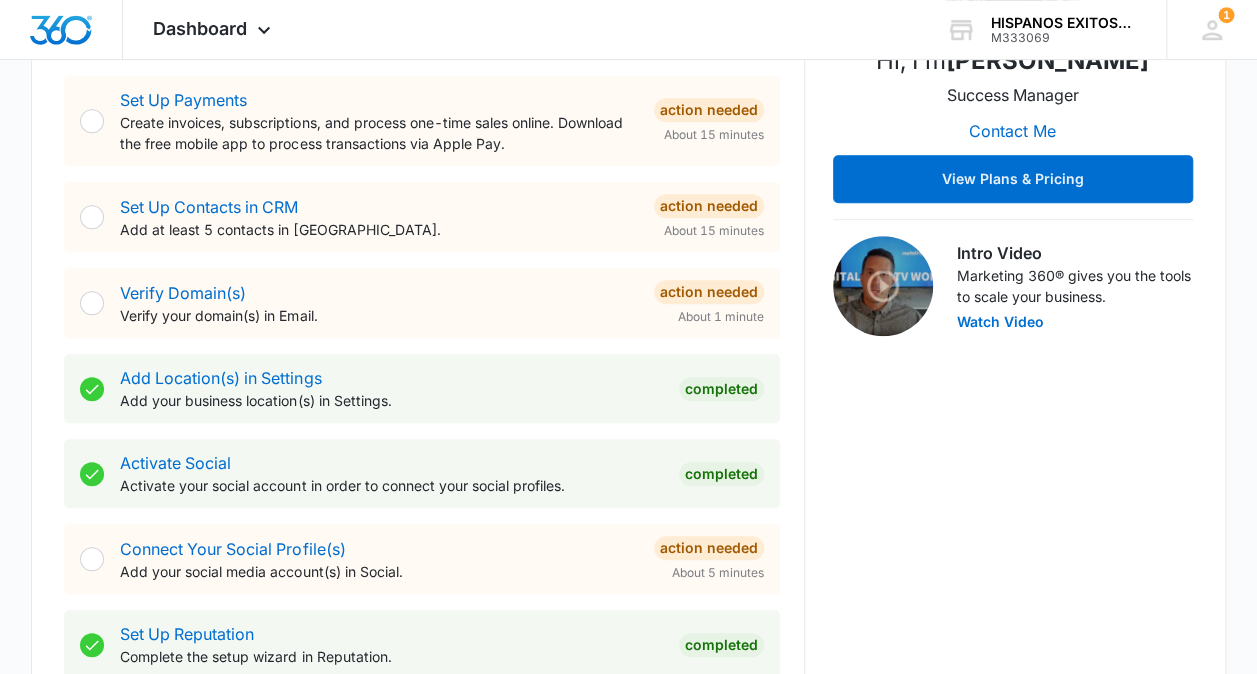 scroll, scrollTop: 500, scrollLeft: 0, axis: vertical 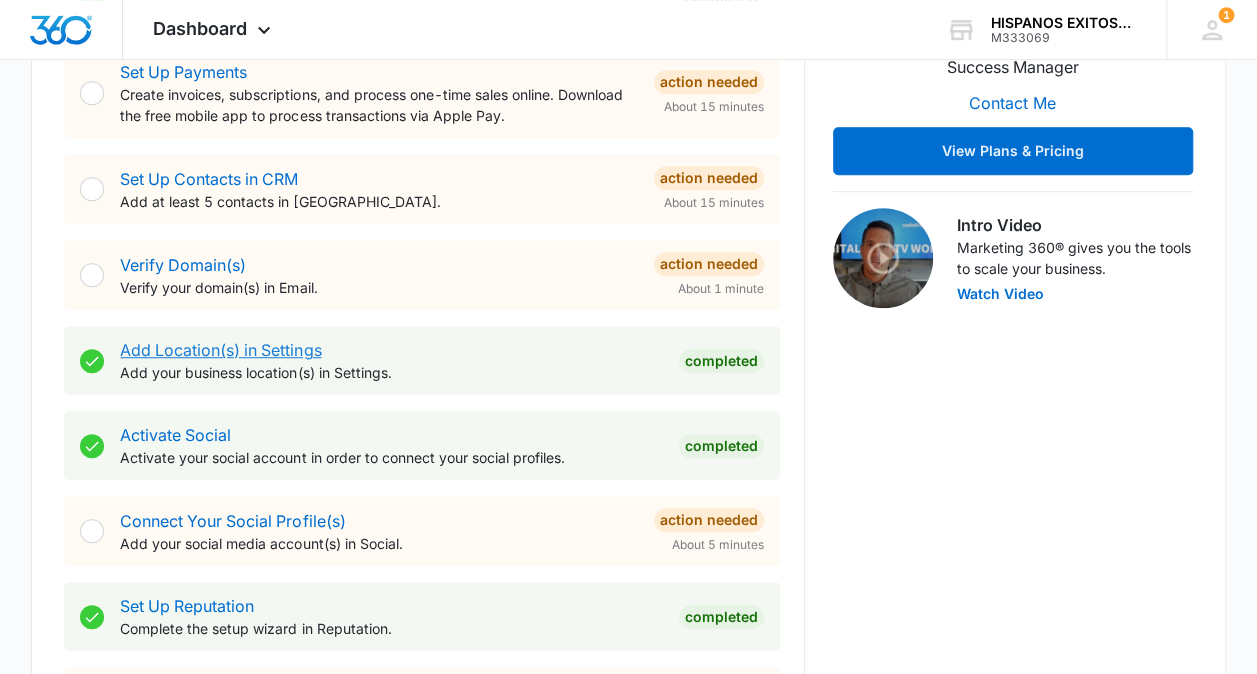 click on "Add Location(s) in Settings" at bounding box center (220, 350) 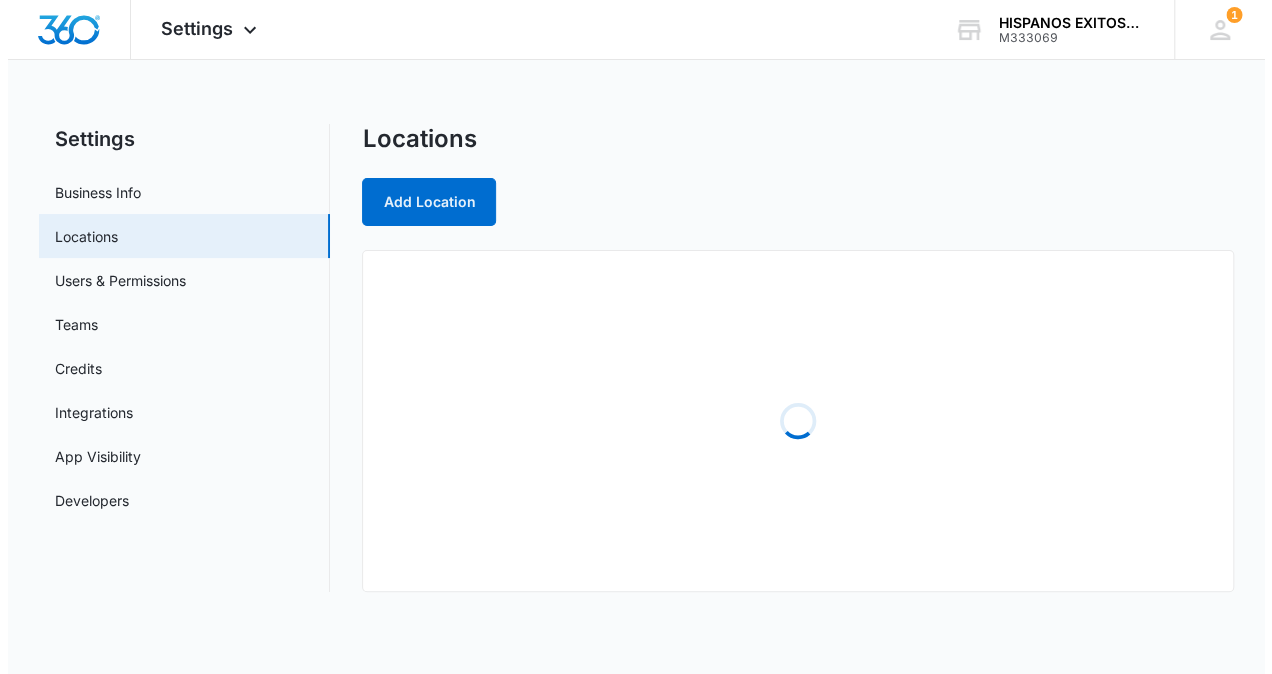 scroll, scrollTop: 0, scrollLeft: 0, axis: both 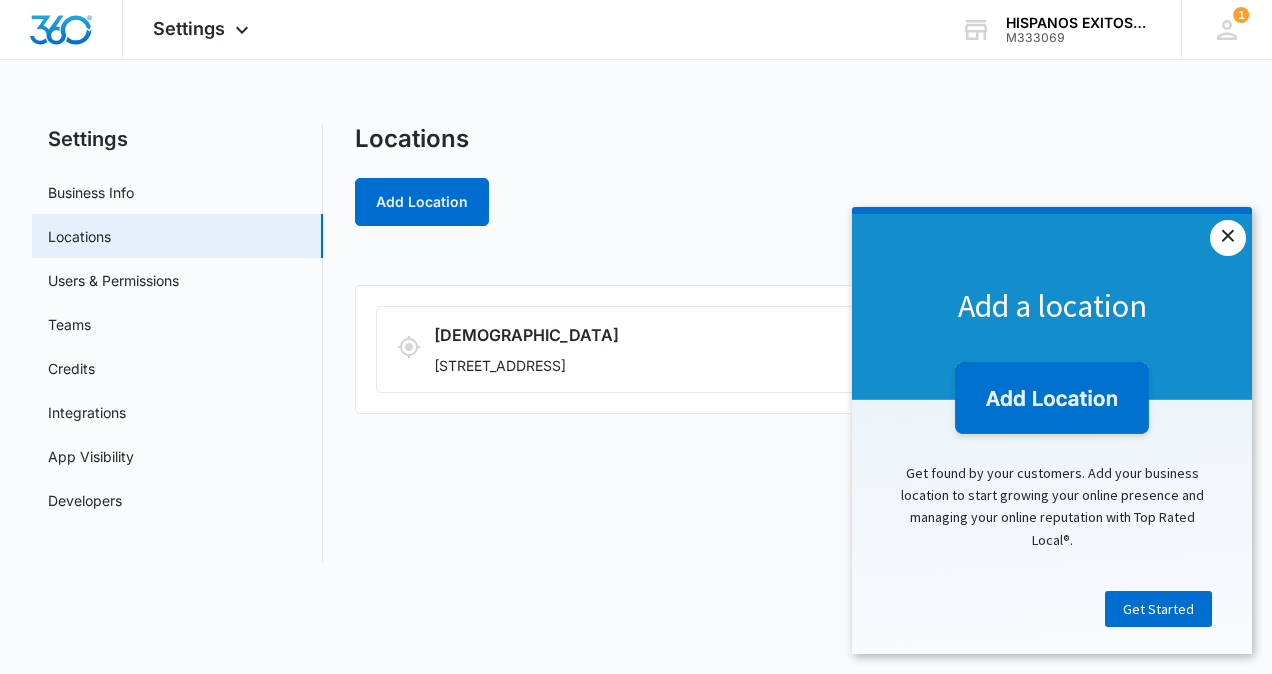 click on "×" at bounding box center [1228, 238] 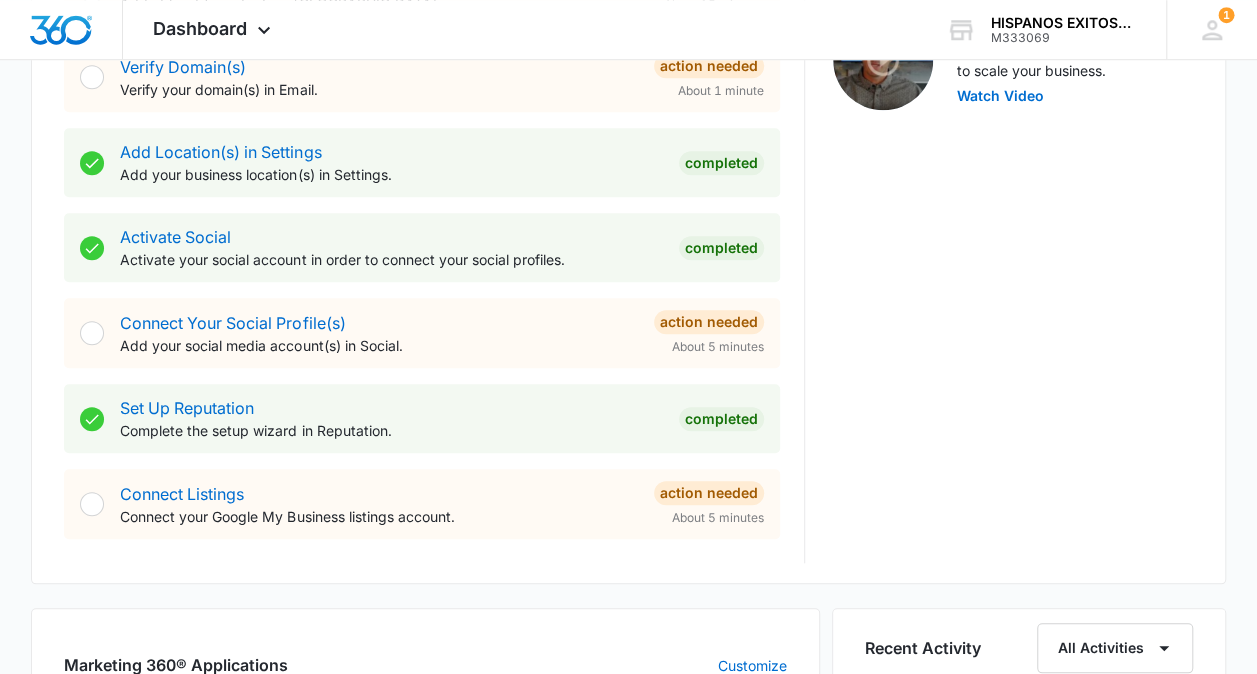 scroll, scrollTop: 700, scrollLeft: 0, axis: vertical 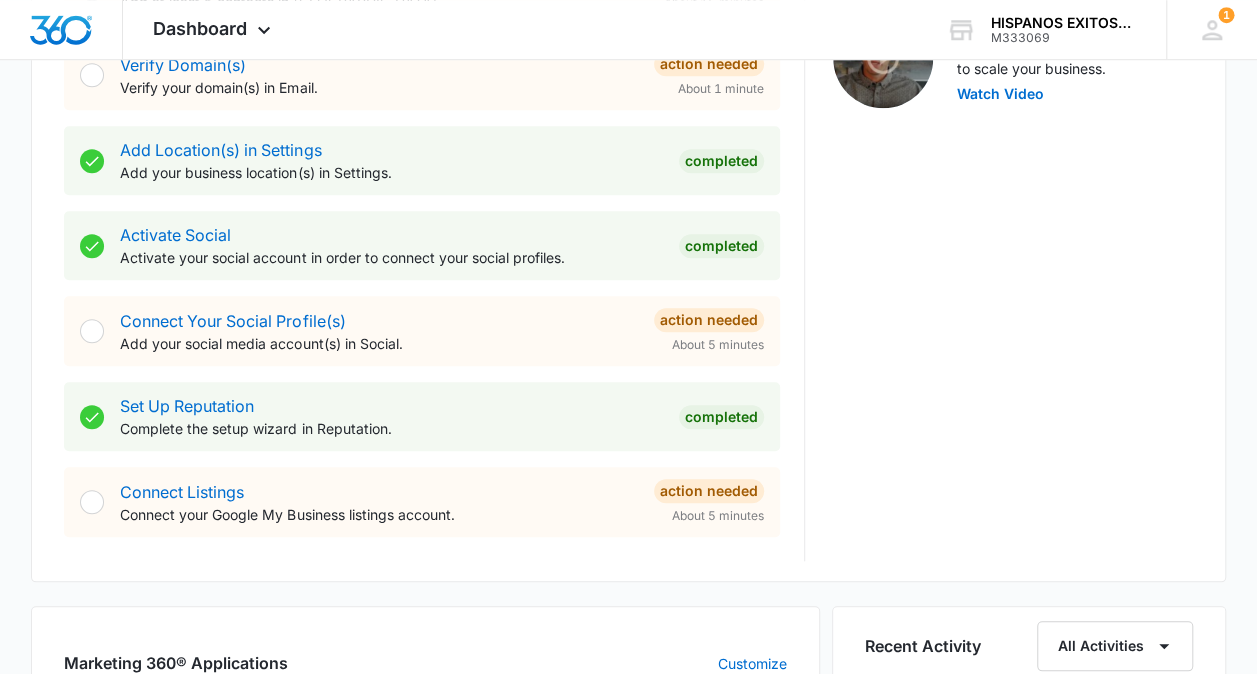 click on "Activate your social account in order to connect your social profiles." at bounding box center [391, 257] 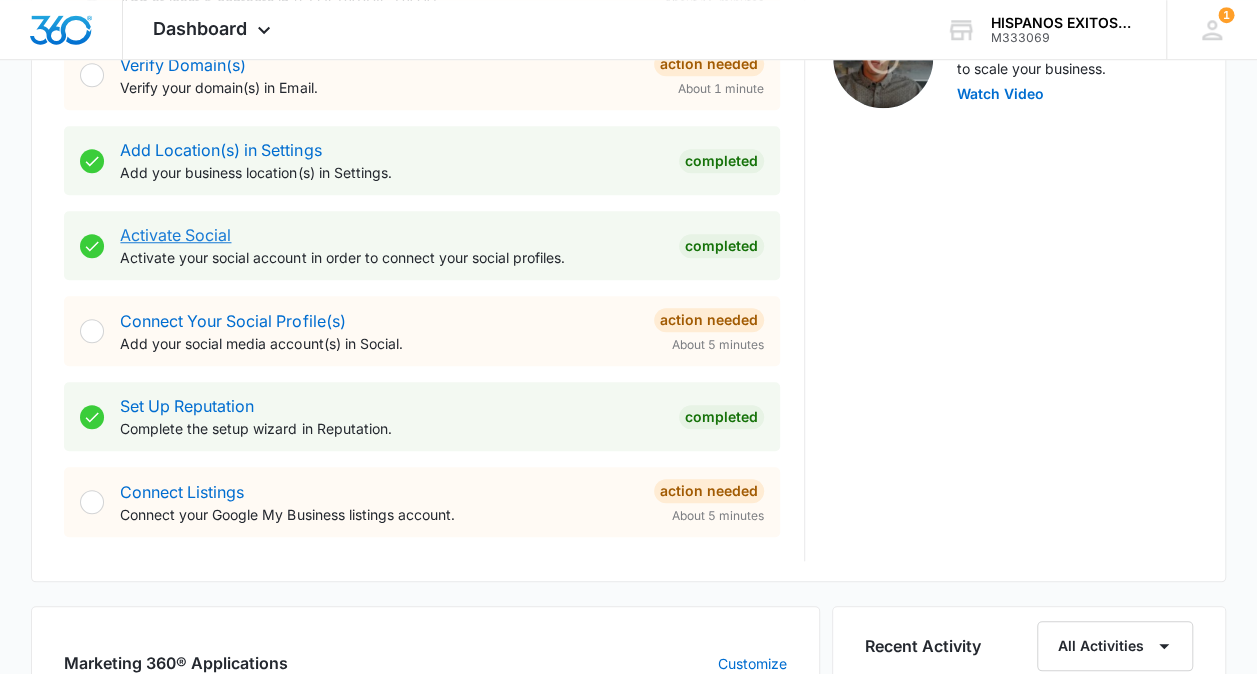 click on "Activate Social" at bounding box center (175, 235) 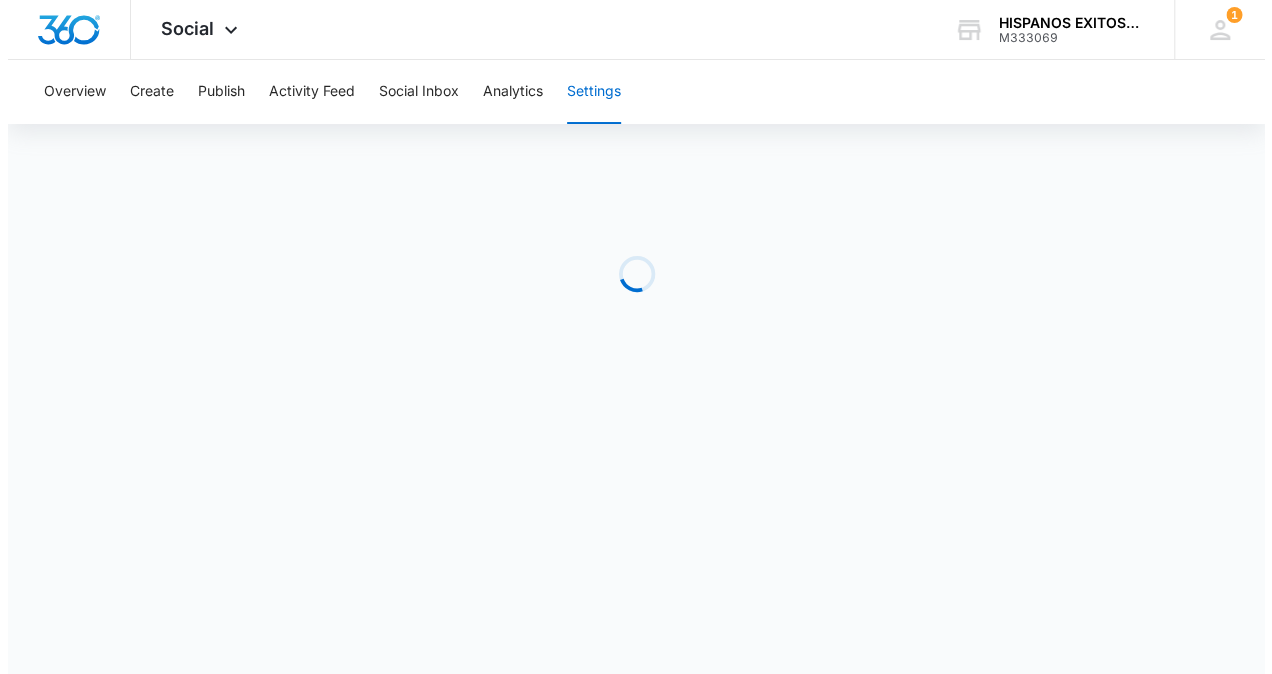 scroll, scrollTop: 0, scrollLeft: 0, axis: both 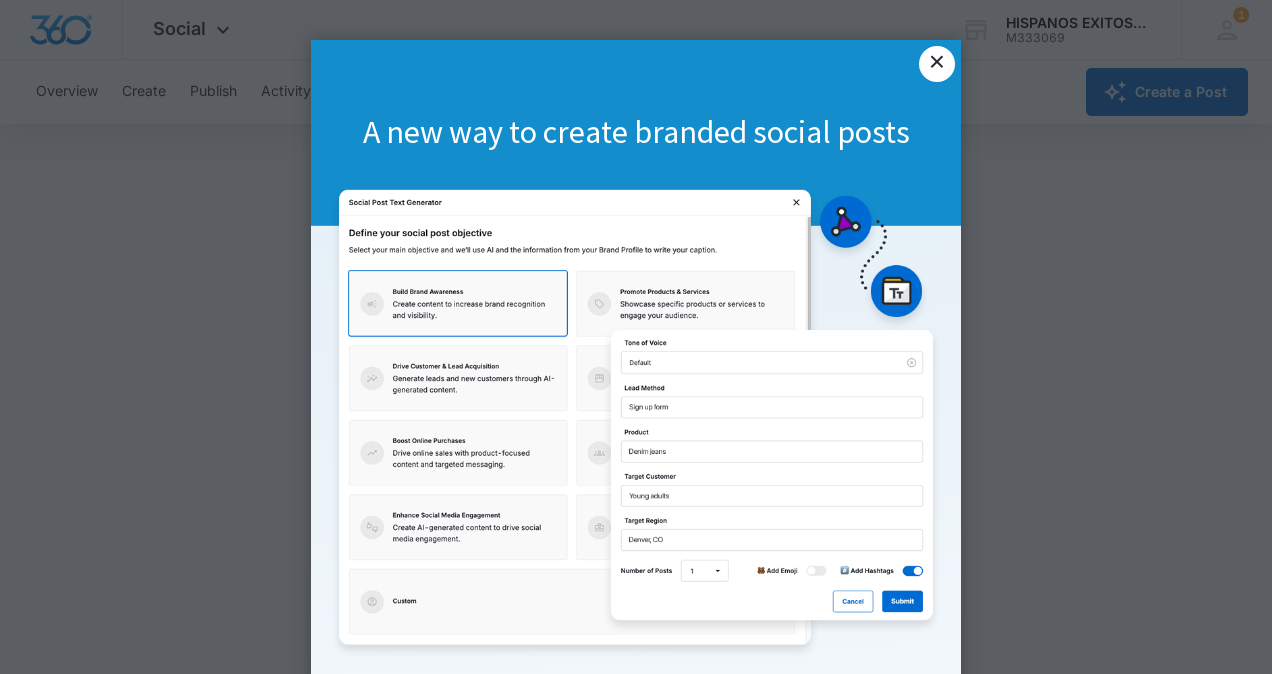 click on "×" at bounding box center [937, 64] 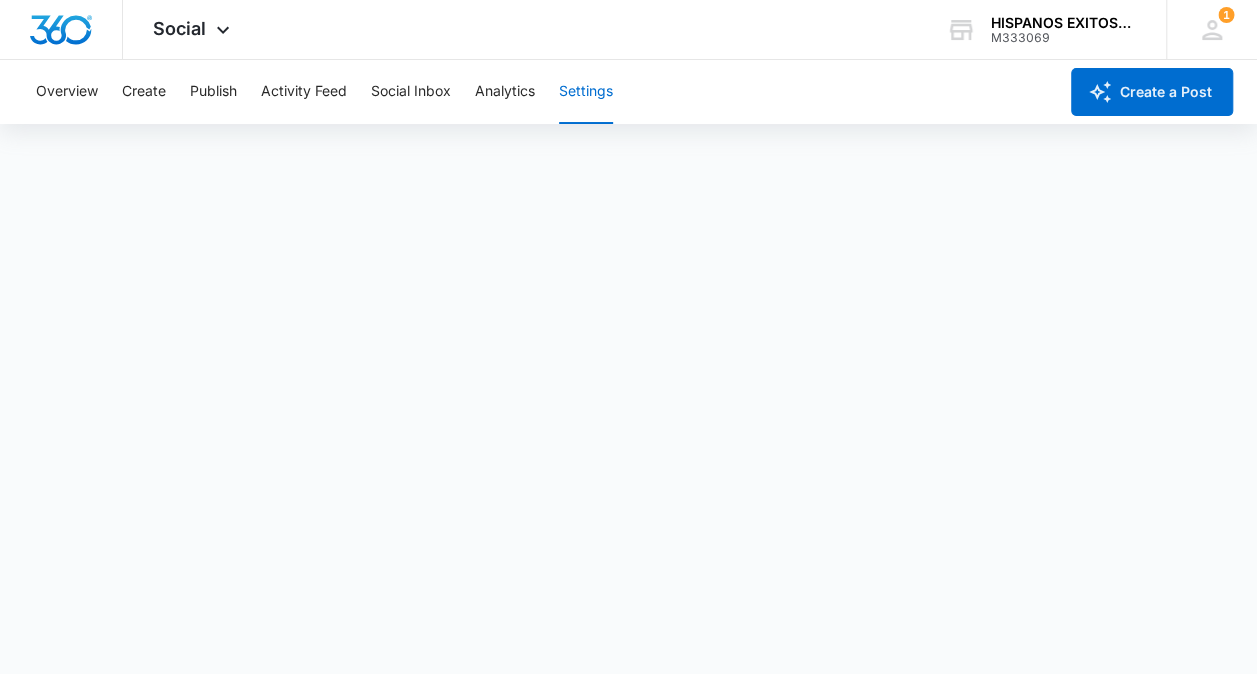 scroll, scrollTop: 6, scrollLeft: 0, axis: vertical 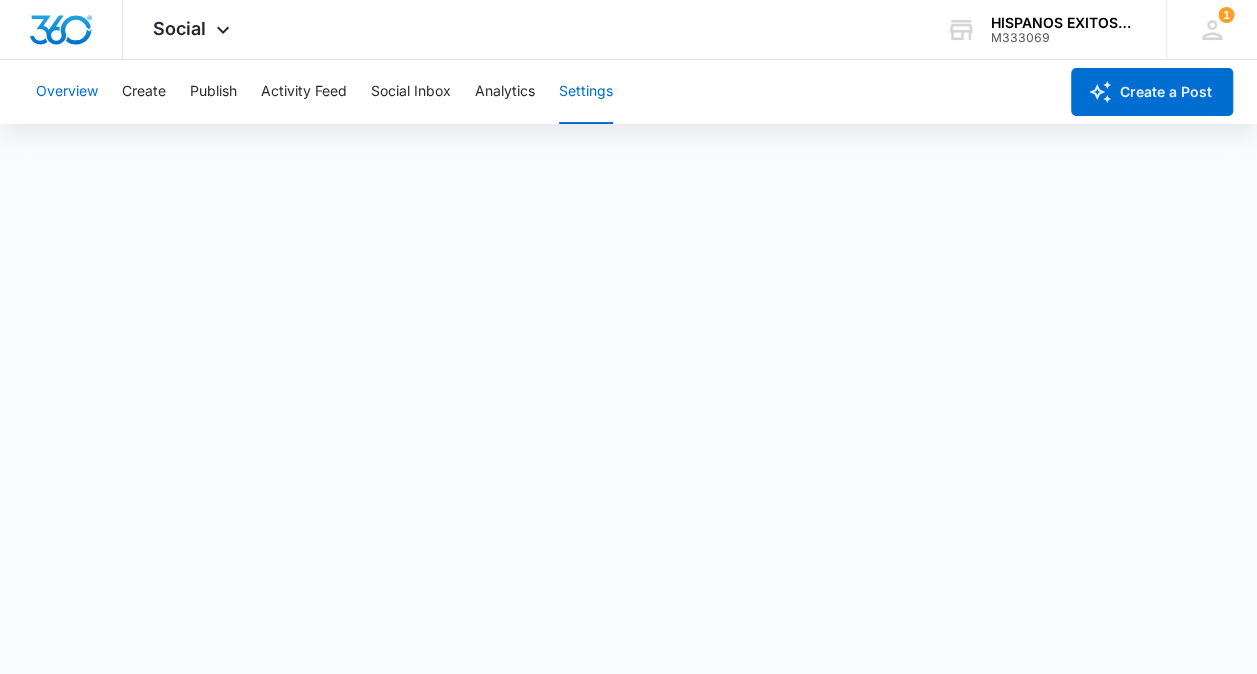 click on "Overview" at bounding box center (67, 92) 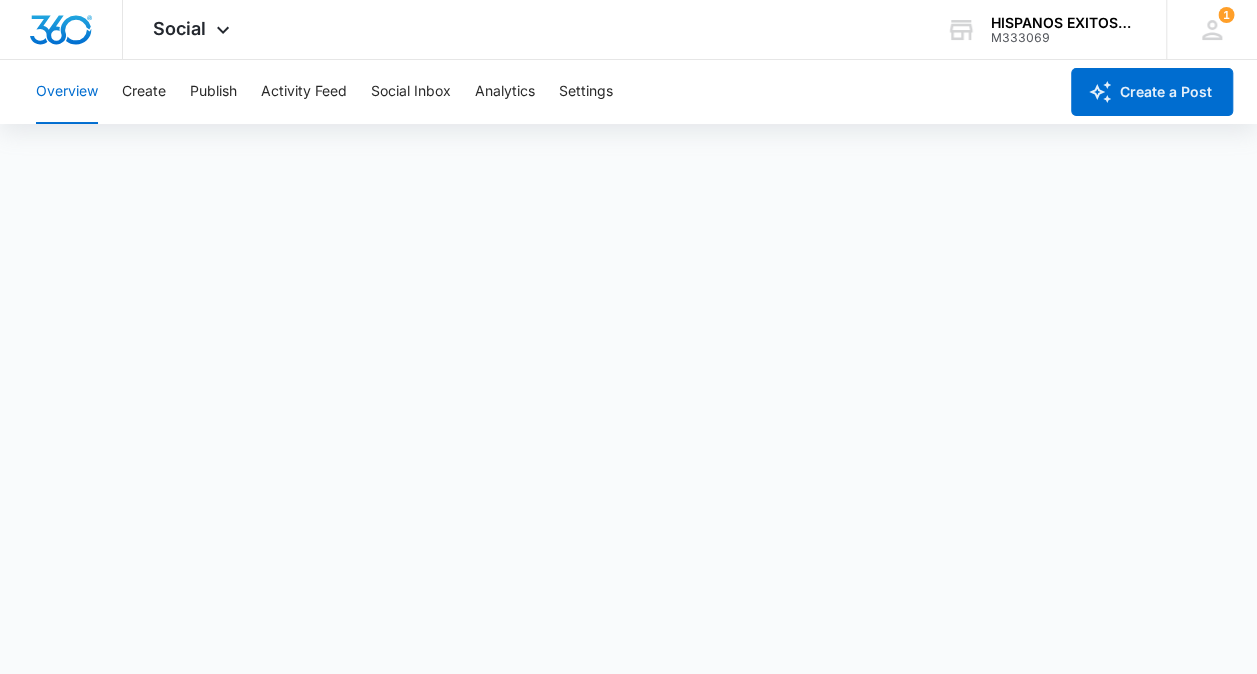 scroll, scrollTop: 0, scrollLeft: 0, axis: both 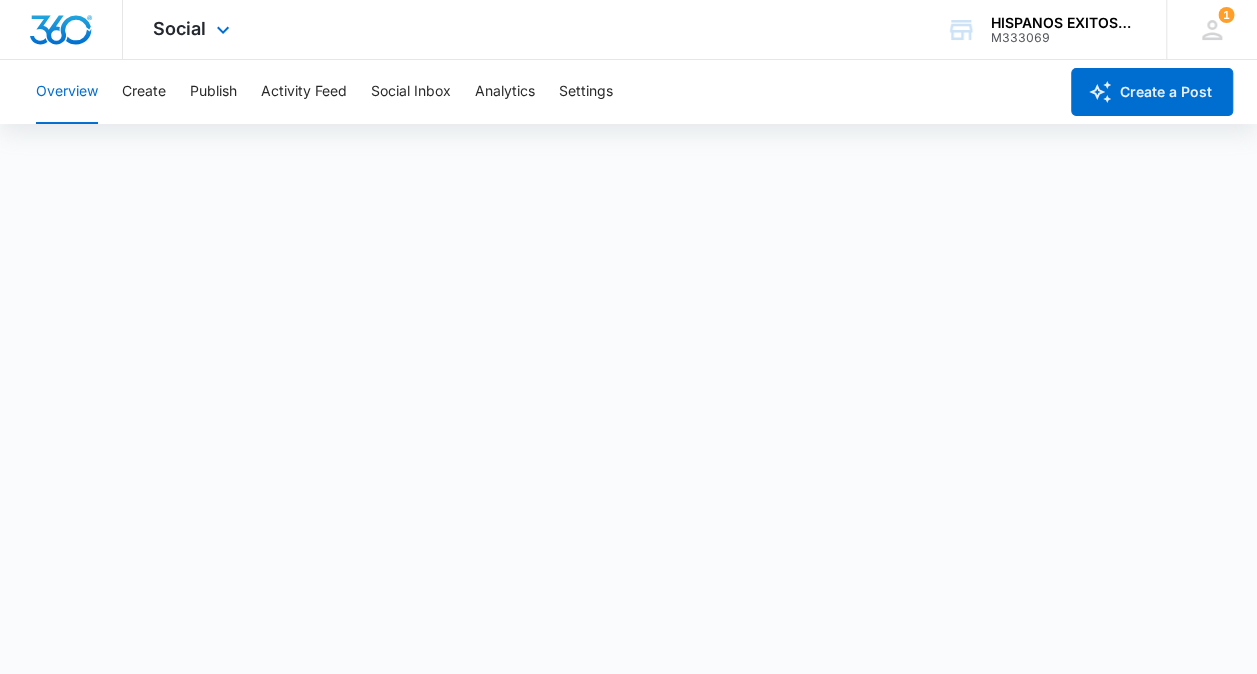 click at bounding box center (61, 30) 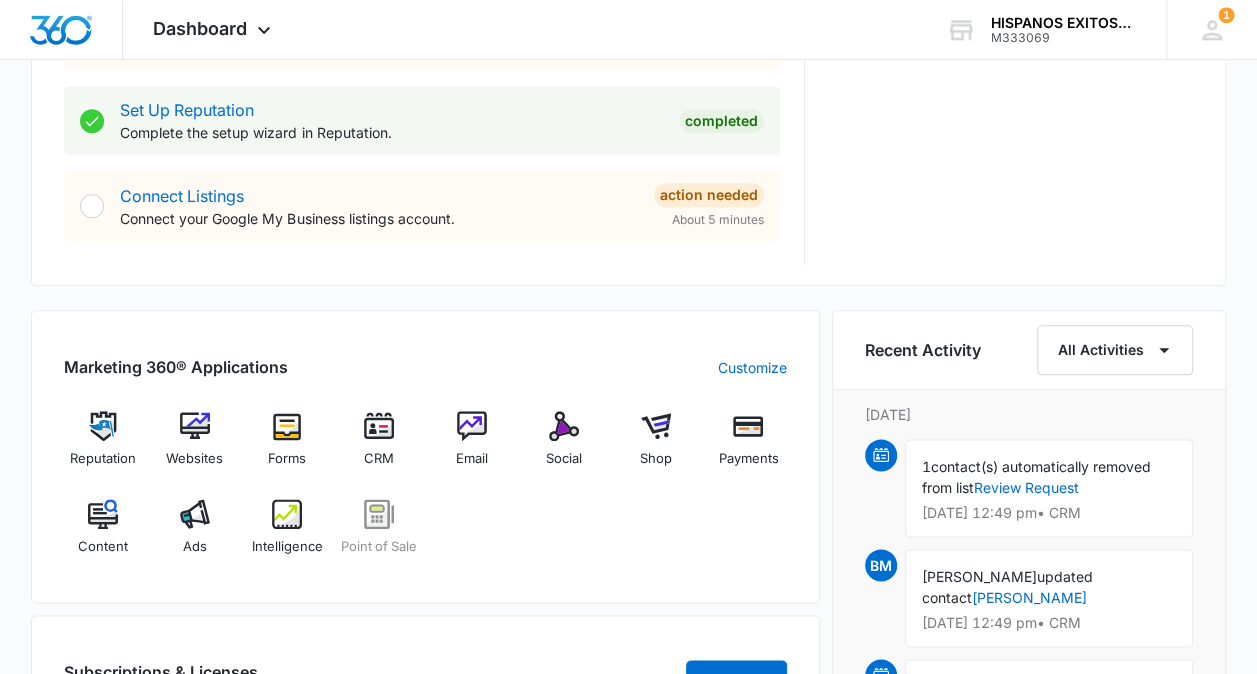 scroll, scrollTop: 1000, scrollLeft: 0, axis: vertical 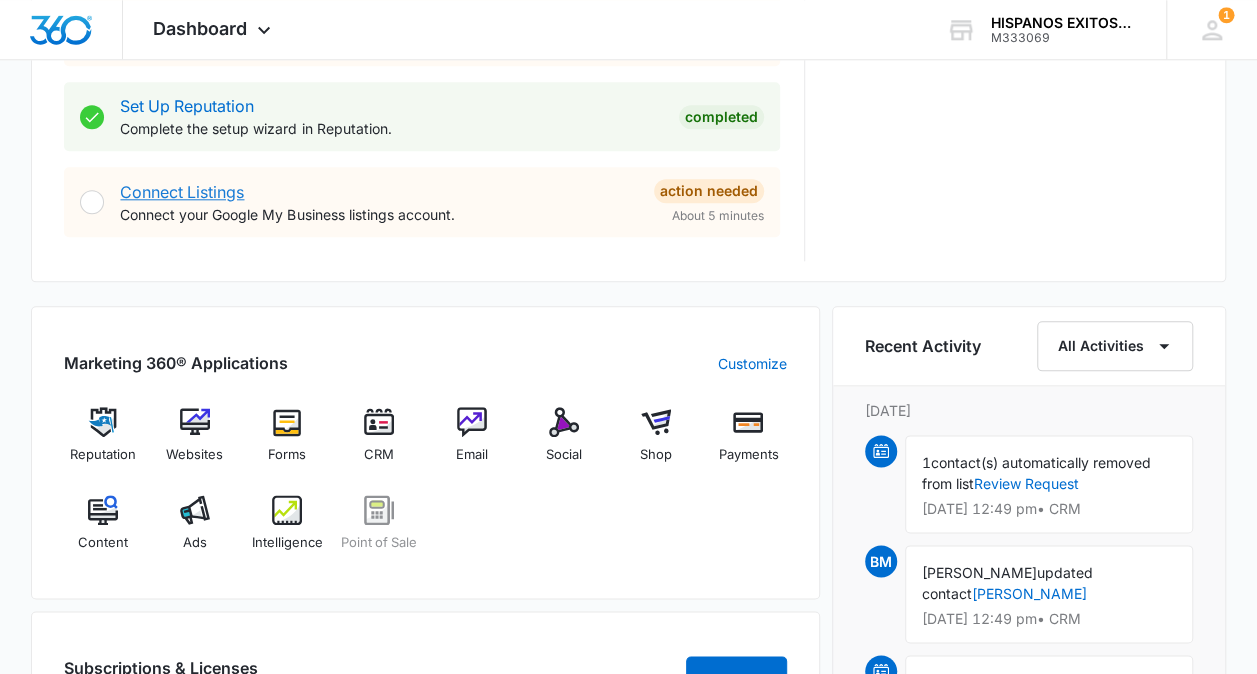 click on "Connect Listings" at bounding box center [182, 192] 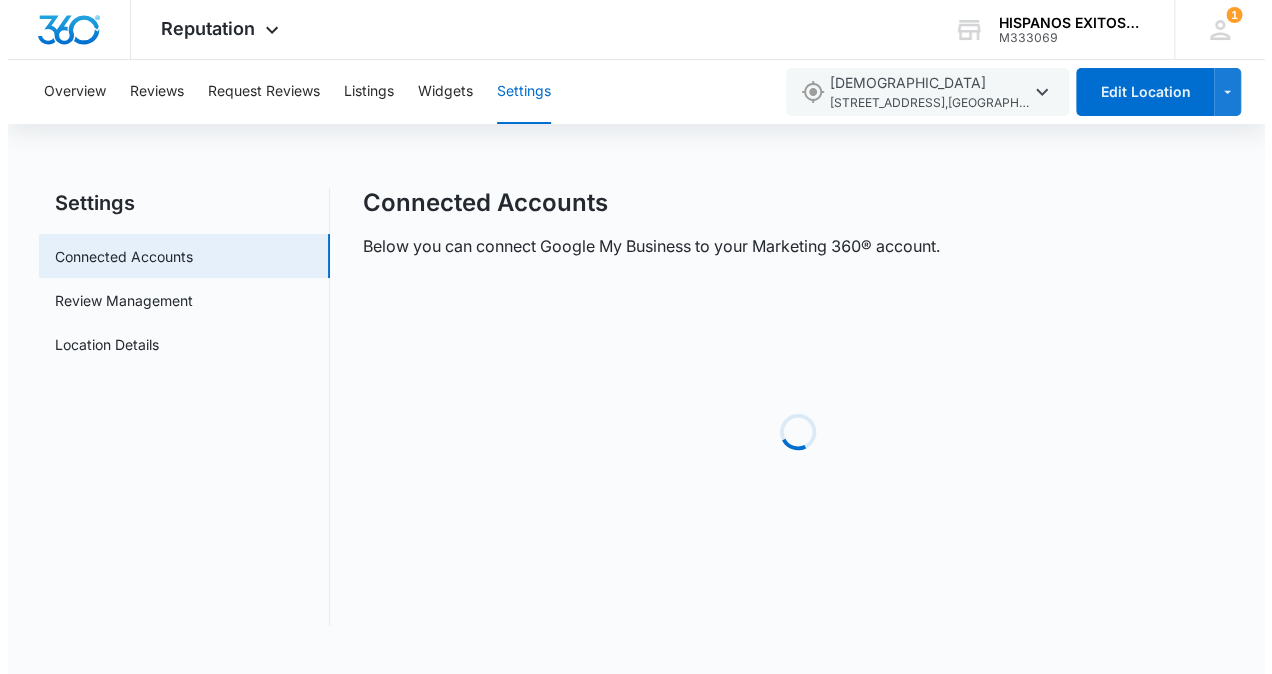 scroll, scrollTop: 0, scrollLeft: 0, axis: both 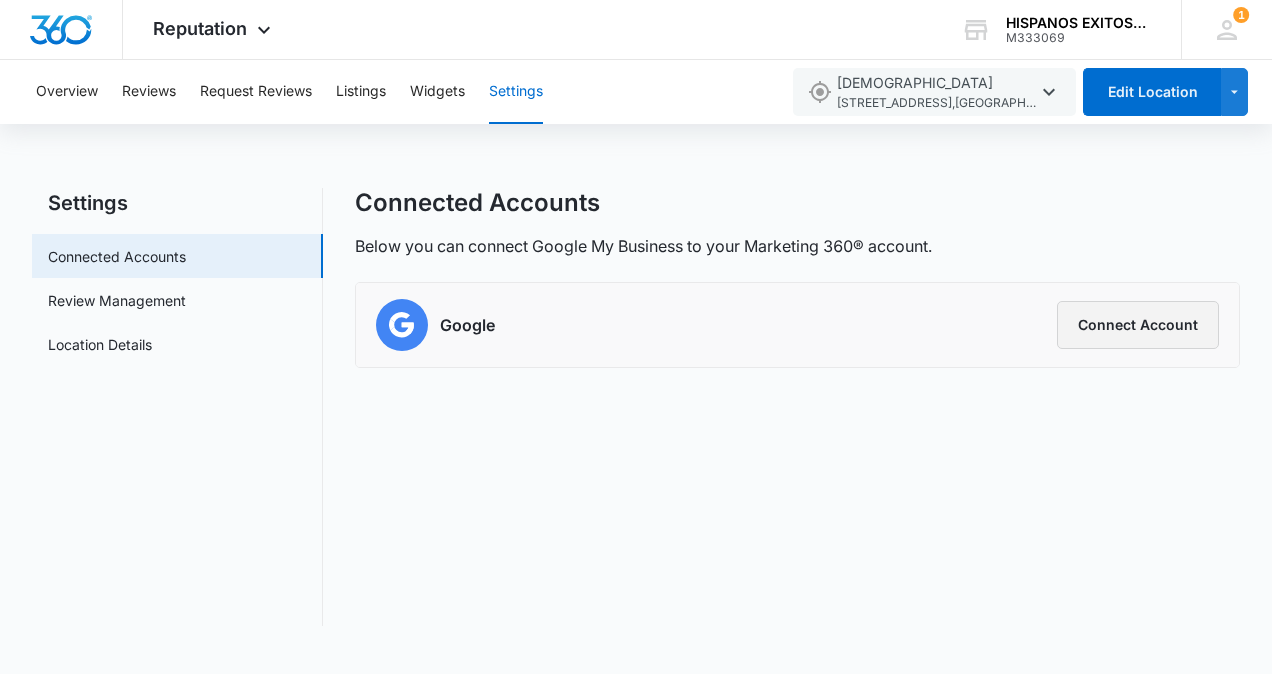 click on "Connect Account" at bounding box center [1138, 325] 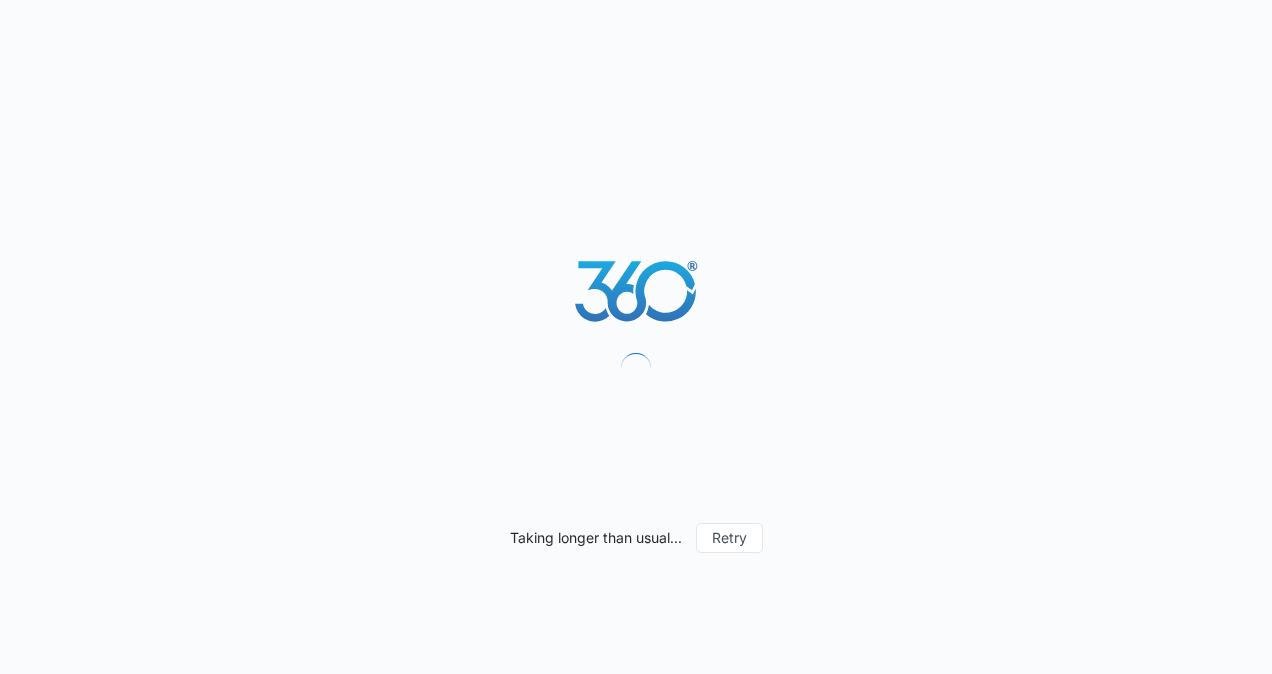 scroll, scrollTop: 0, scrollLeft: 0, axis: both 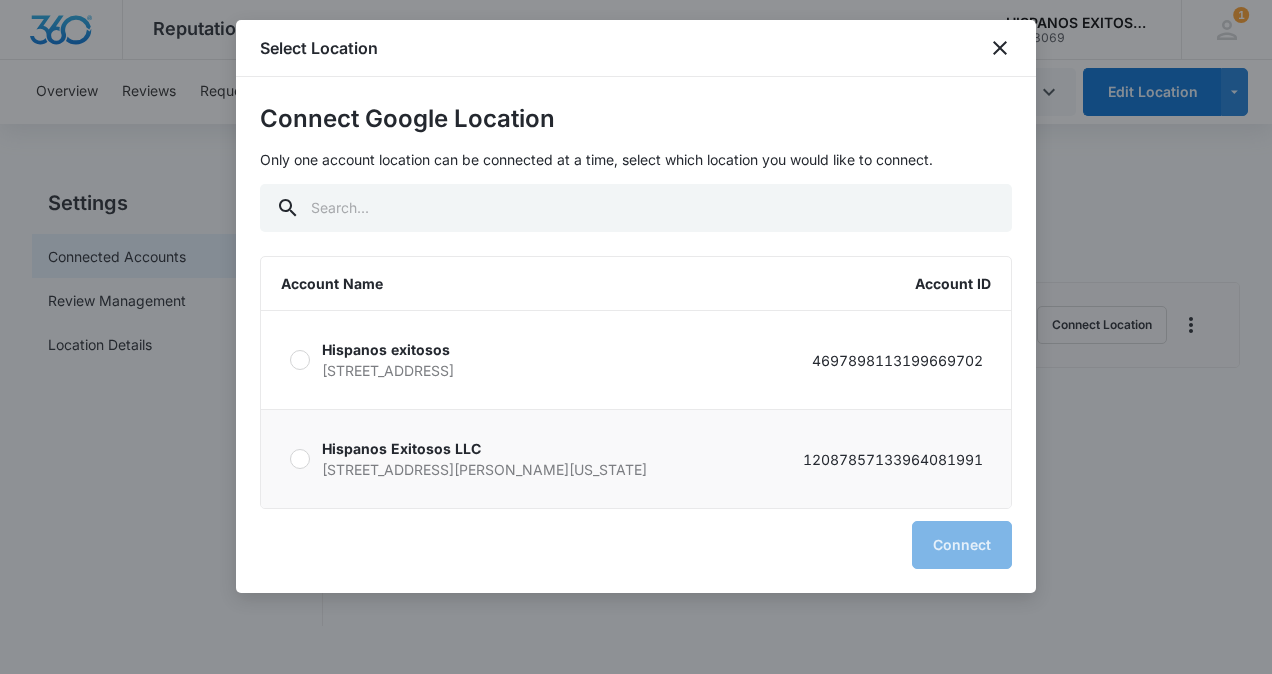 click at bounding box center (300, 459) 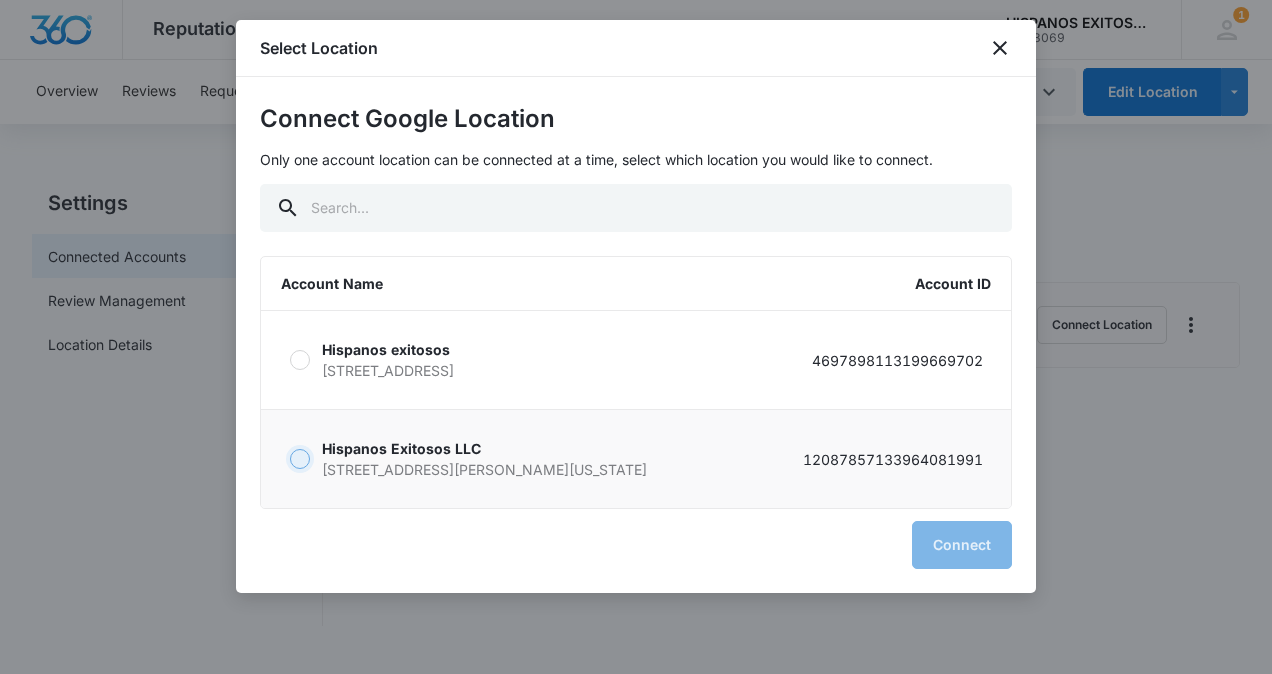 radio on "true" 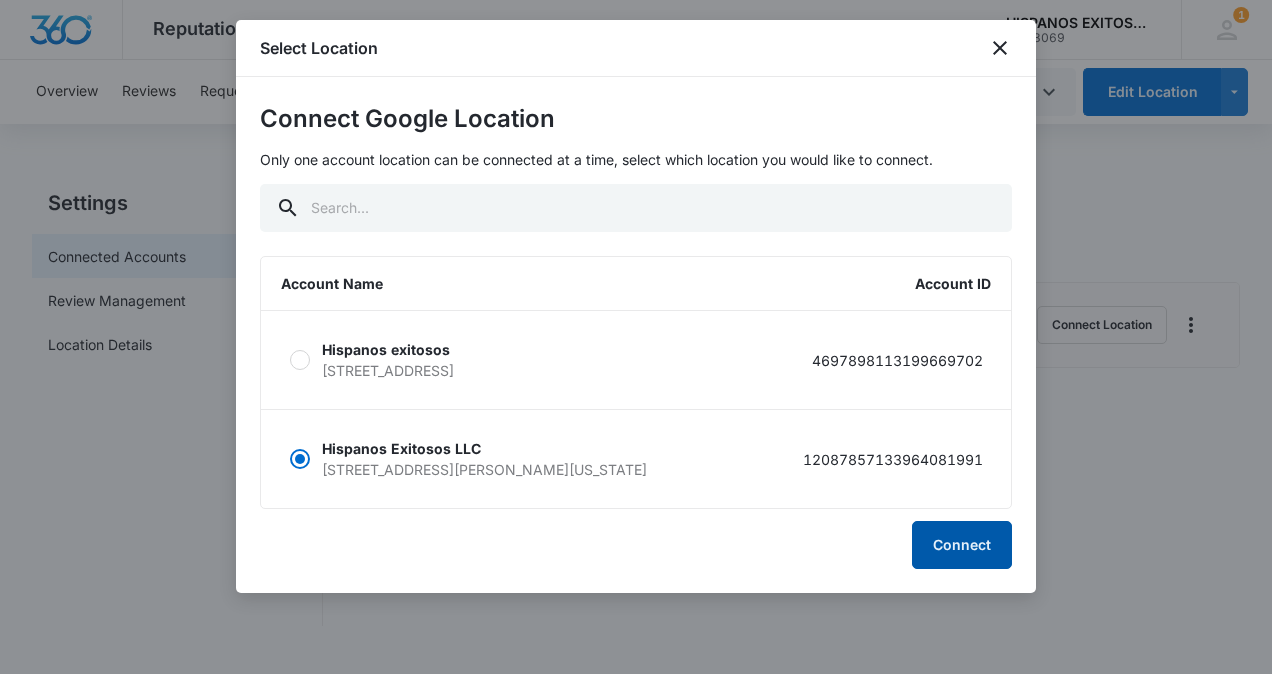click on "Connect" at bounding box center (962, 545) 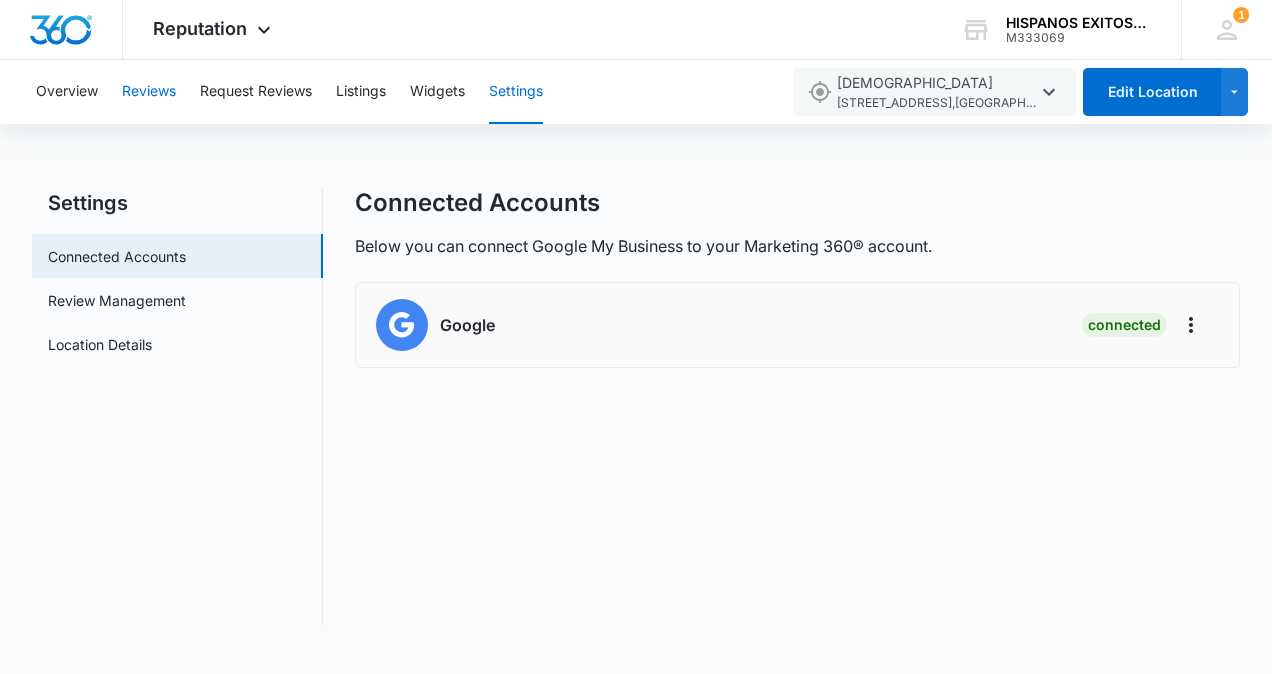 click on "Reviews" at bounding box center (149, 92) 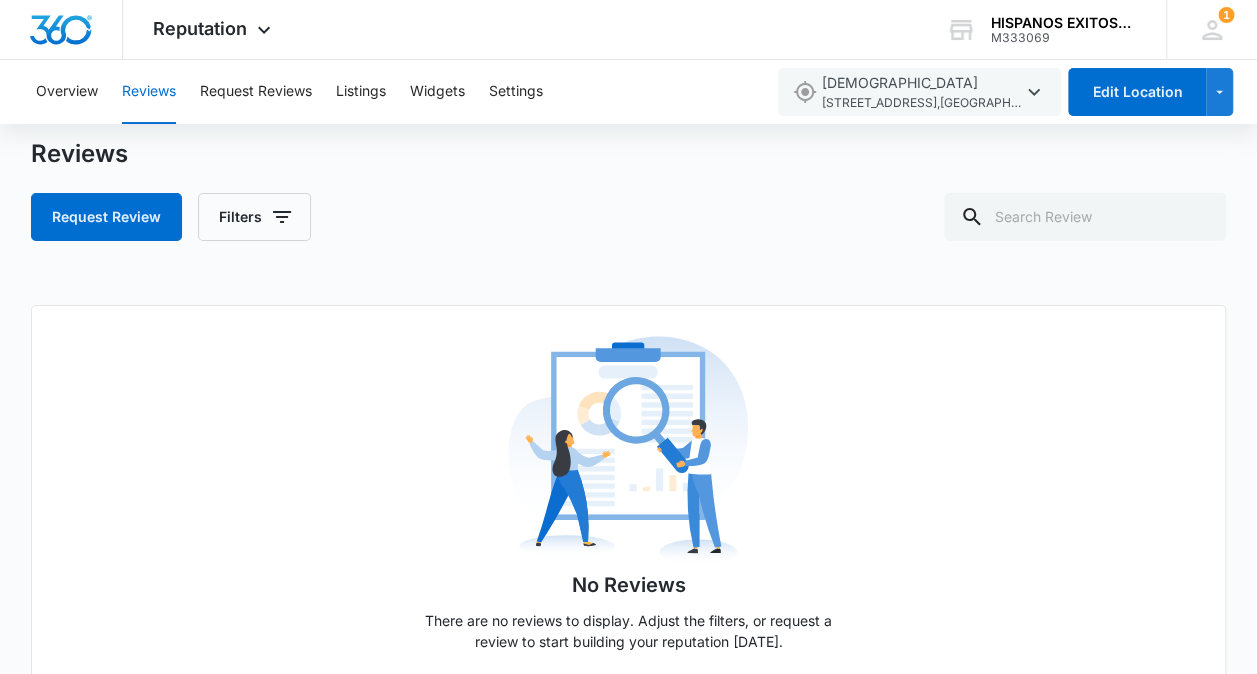 scroll, scrollTop: 0, scrollLeft: 0, axis: both 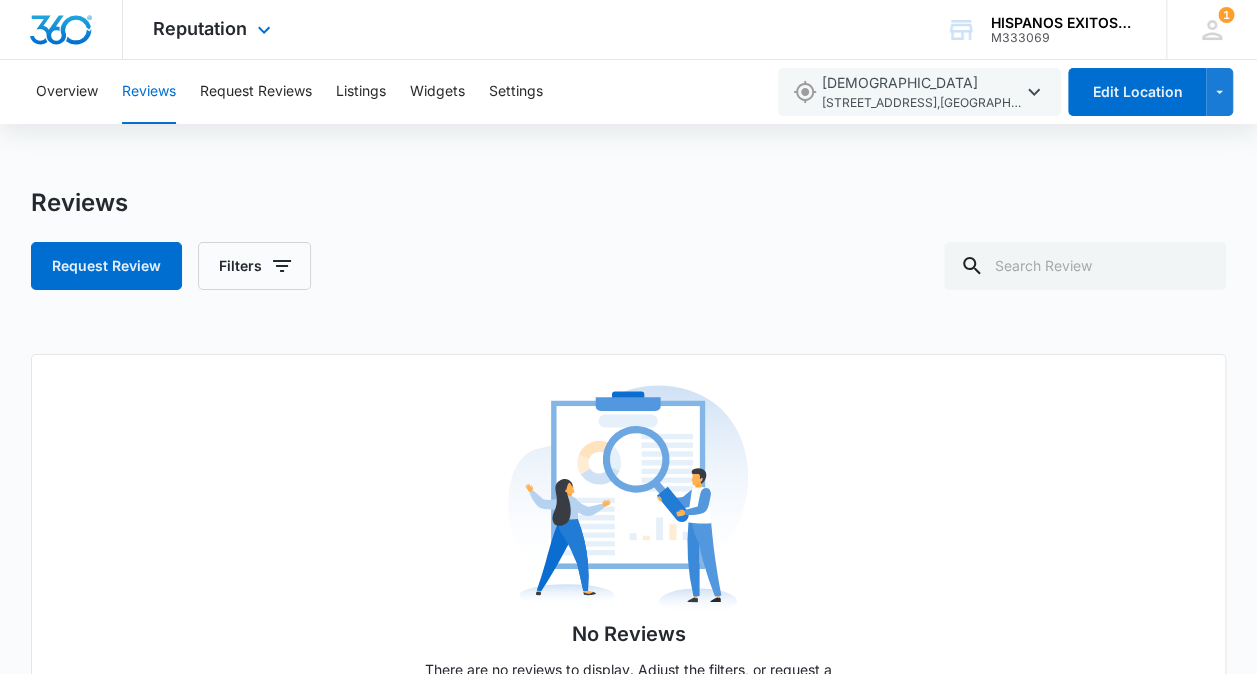 click at bounding box center (61, 30) 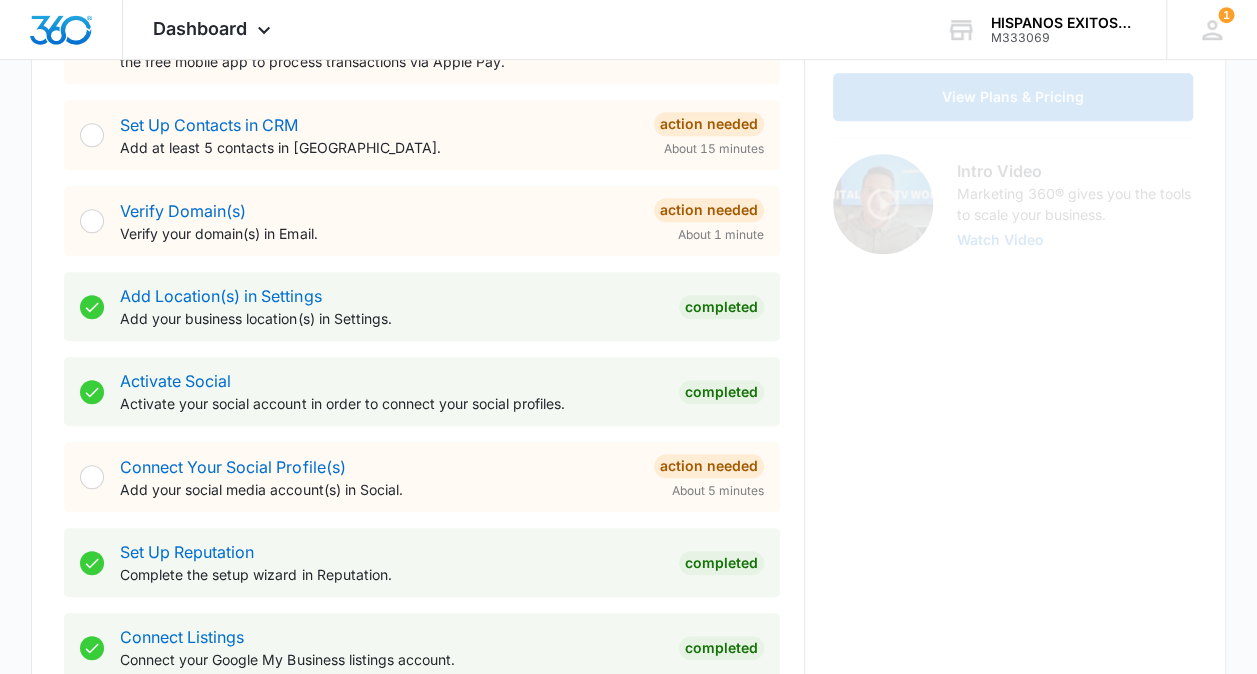 scroll, scrollTop: 600, scrollLeft: 0, axis: vertical 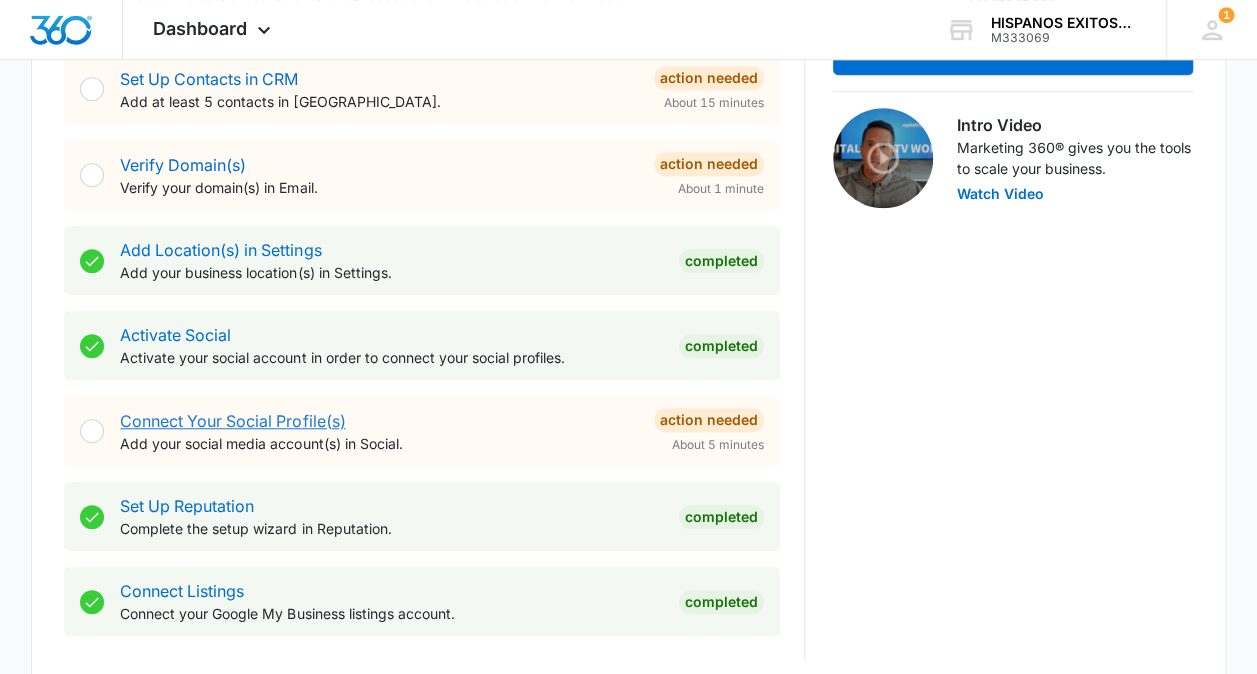 click on "Connect Your Social Profile(s)" at bounding box center [232, 421] 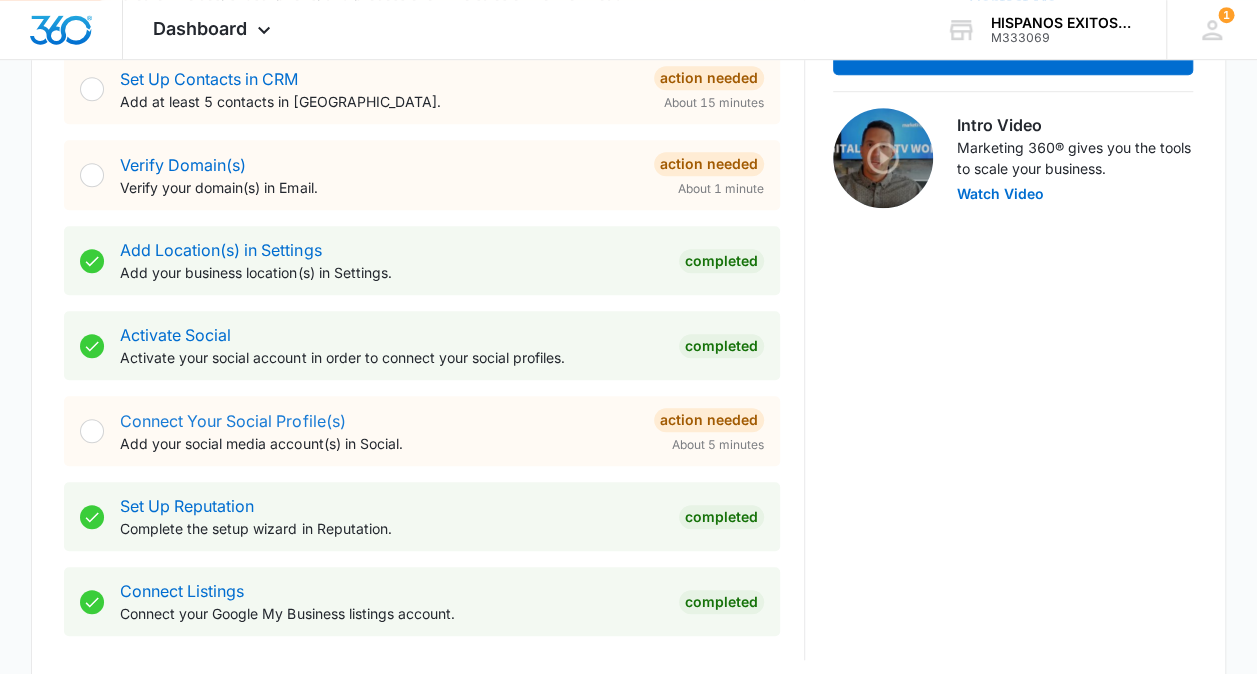 scroll, scrollTop: 0, scrollLeft: 0, axis: both 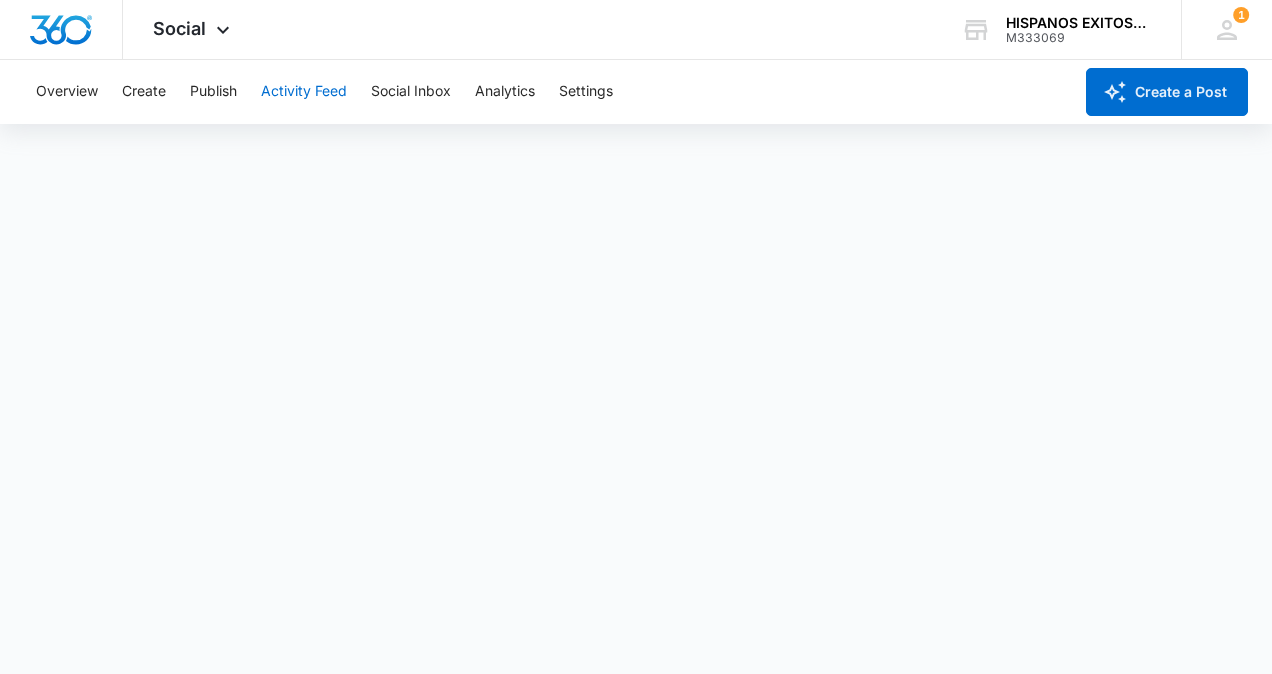 click on "Activity Feed" at bounding box center [304, 92] 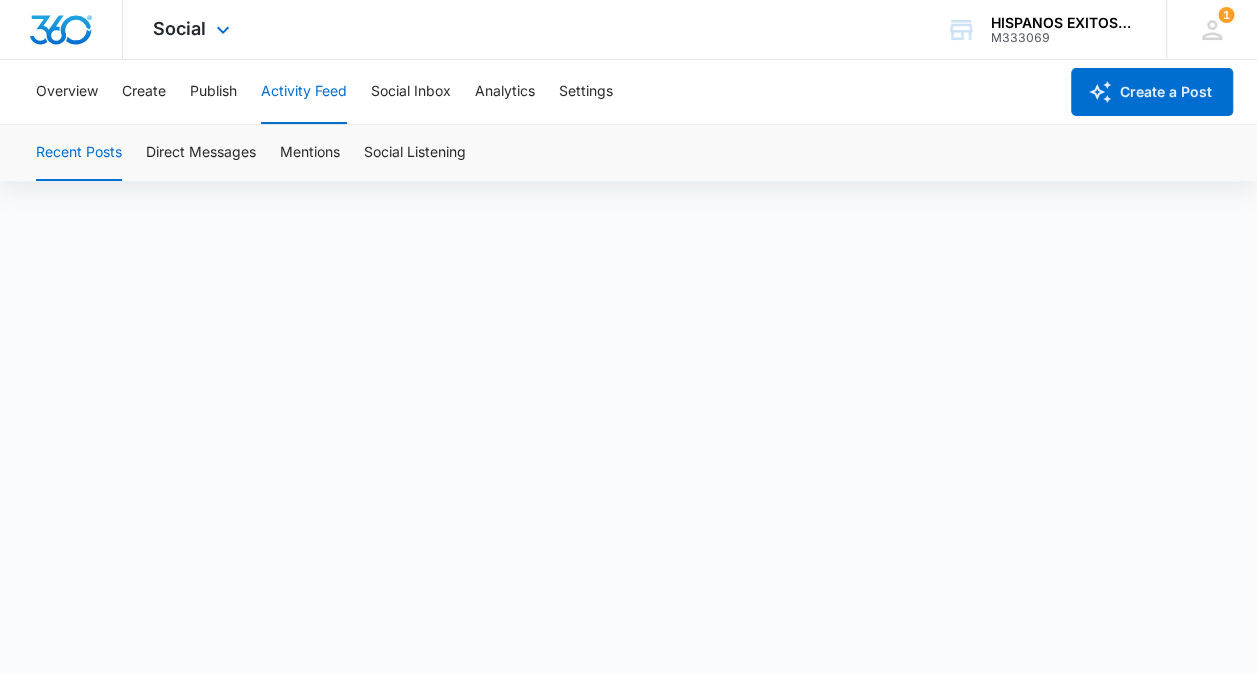 click at bounding box center [61, 30] 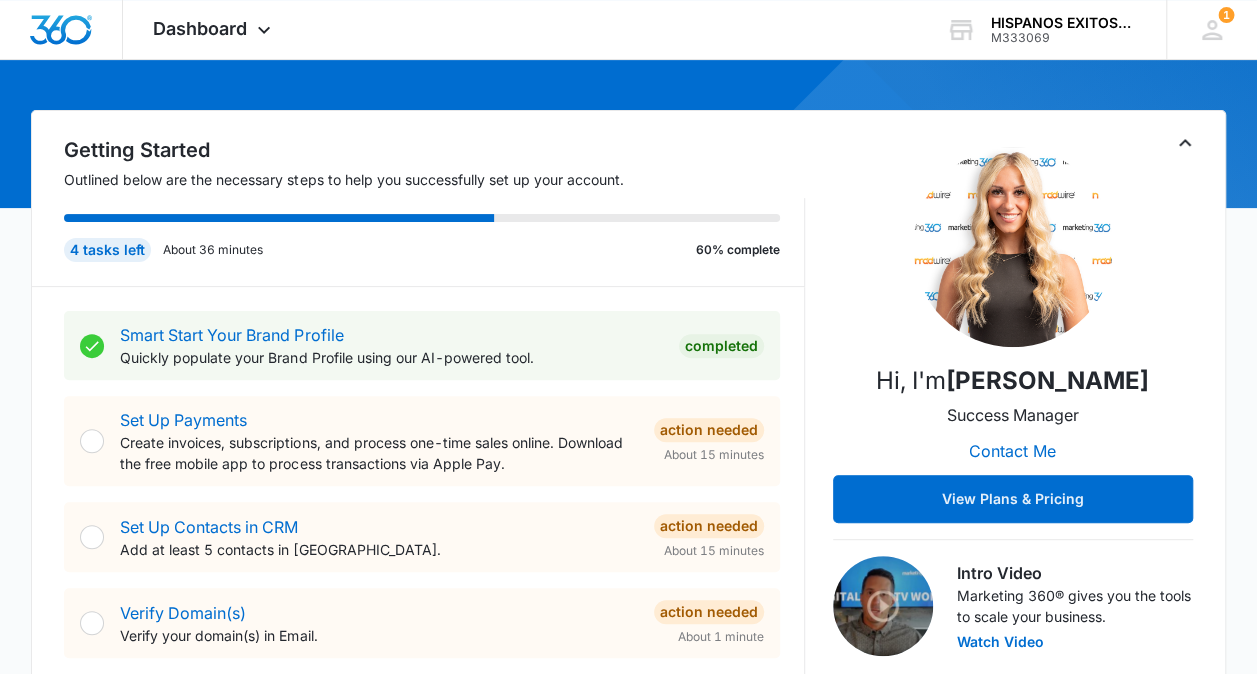 scroll, scrollTop: 300, scrollLeft: 0, axis: vertical 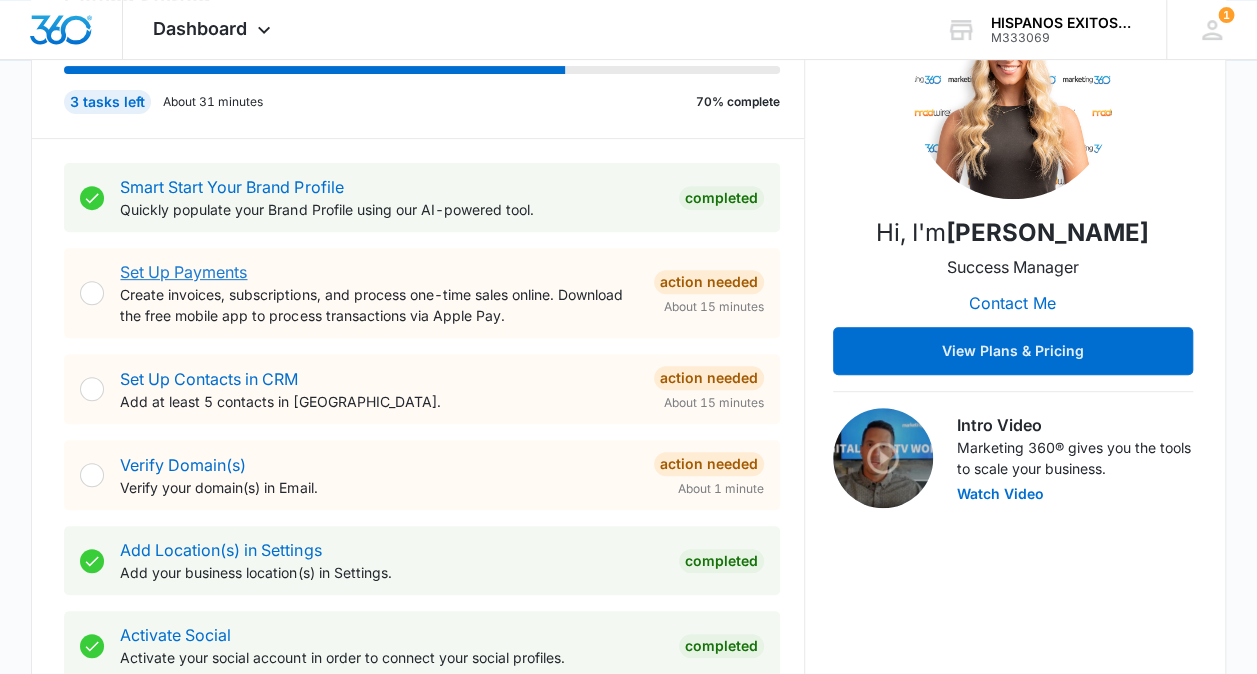 click on "Set Up Payments" at bounding box center [183, 272] 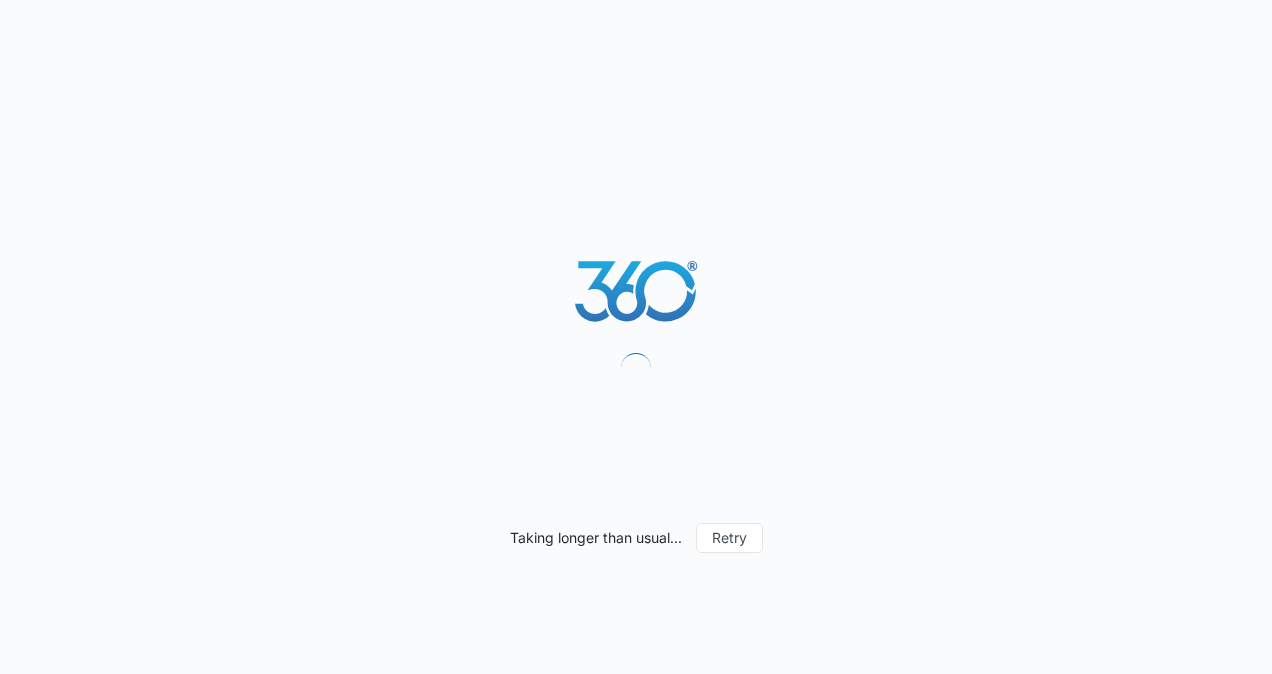 scroll, scrollTop: 0, scrollLeft: 0, axis: both 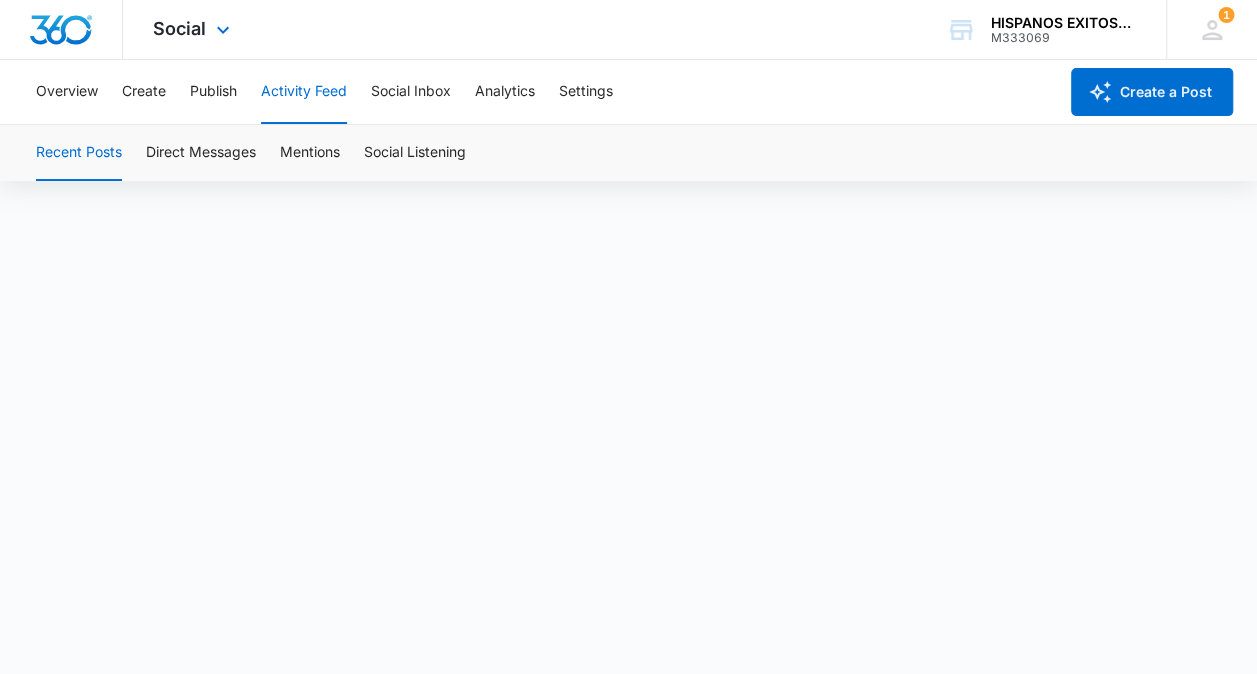 click at bounding box center [61, 30] 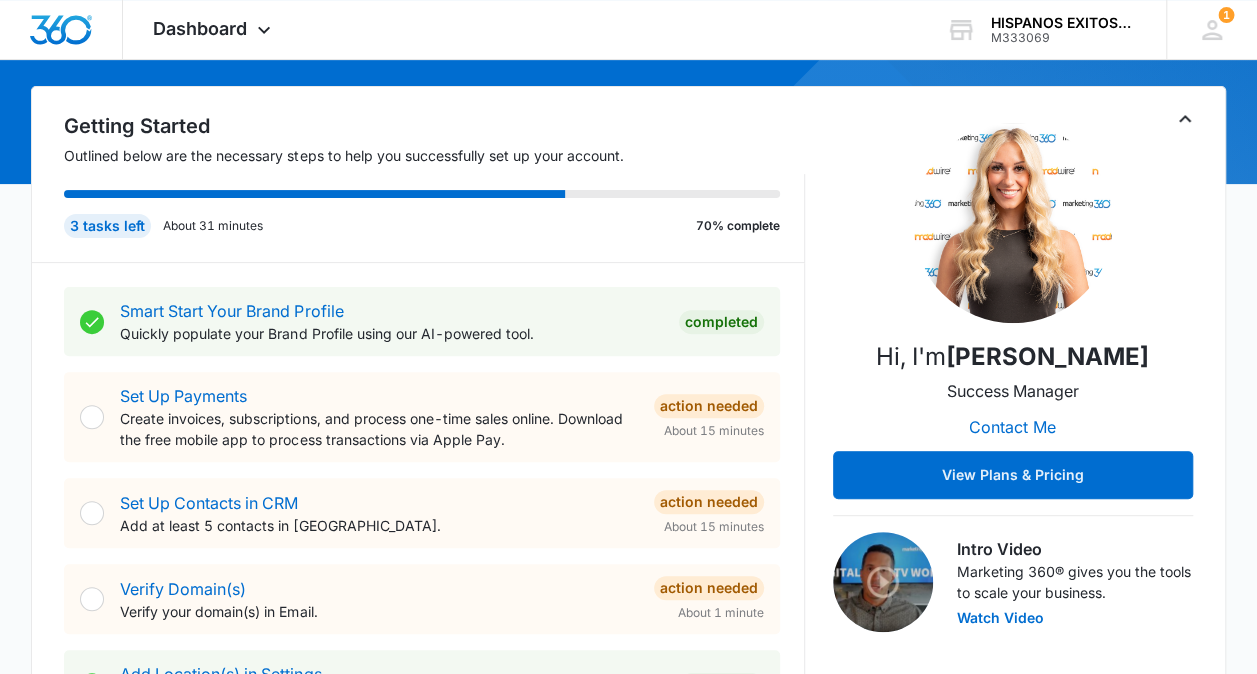 scroll, scrollTop: 400, scrollLeft: 0, axis: vertical 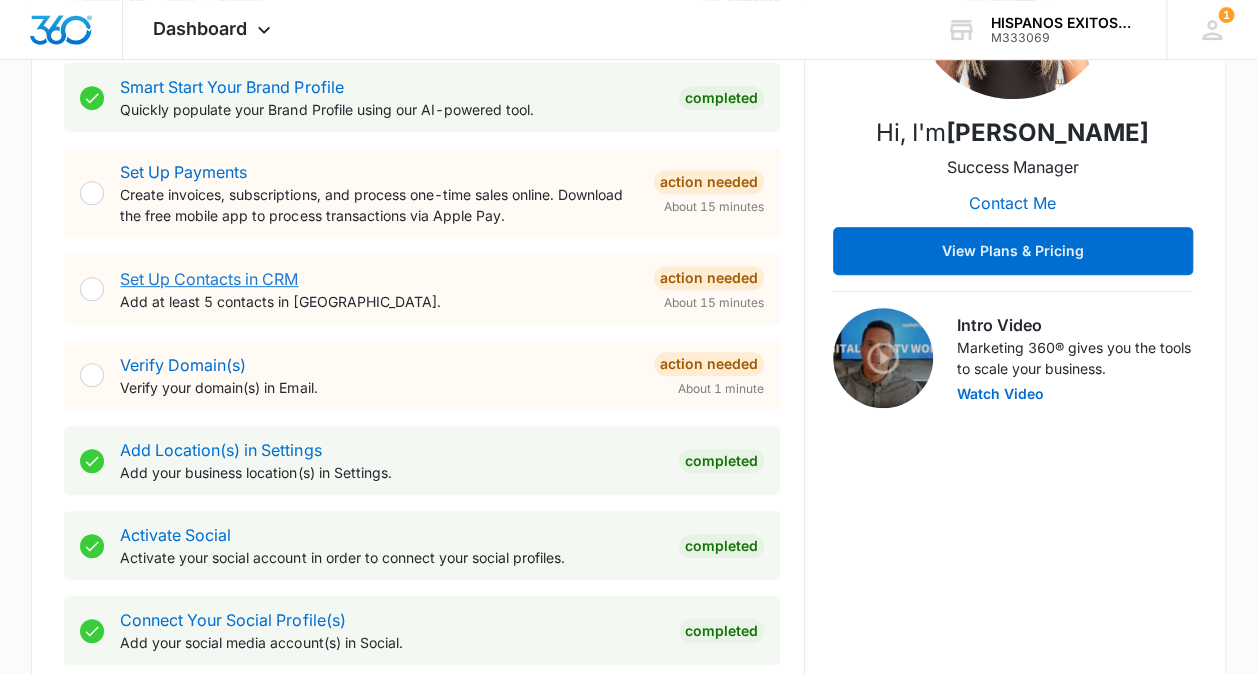 click on "Set Up Contacts in CRM" at bounding box center [209, 279] 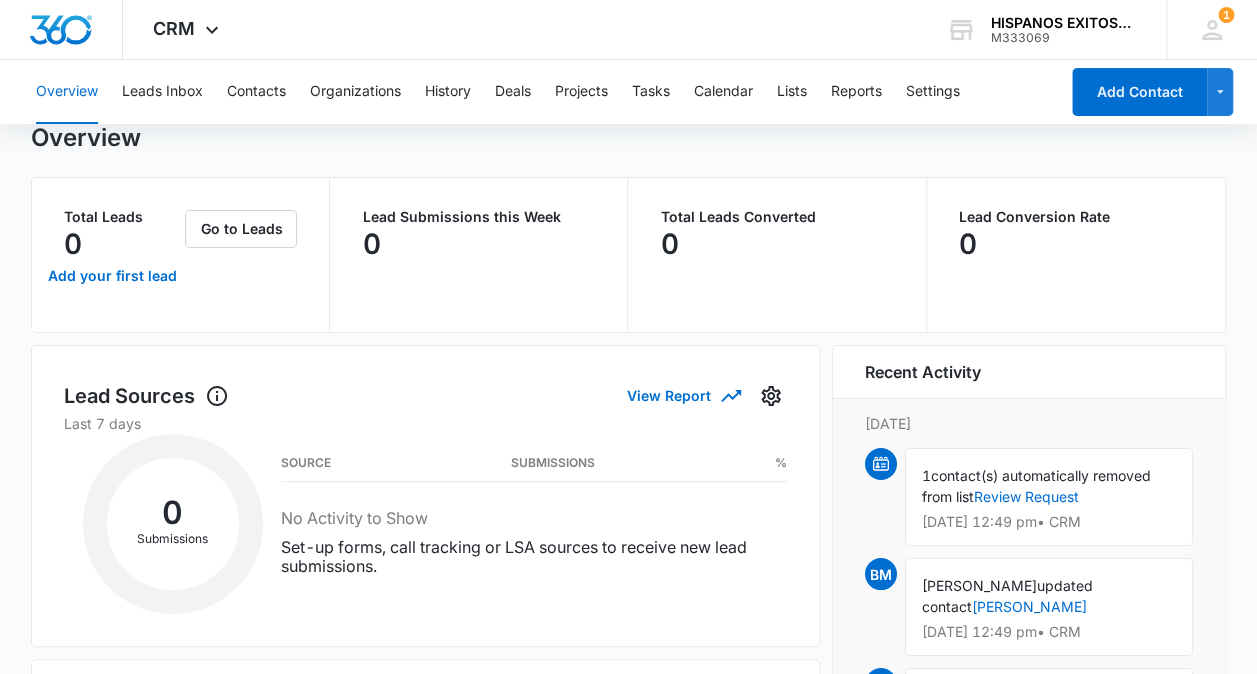 scroll, scrollTop: 0, scrollLeft: 0, axis: both 